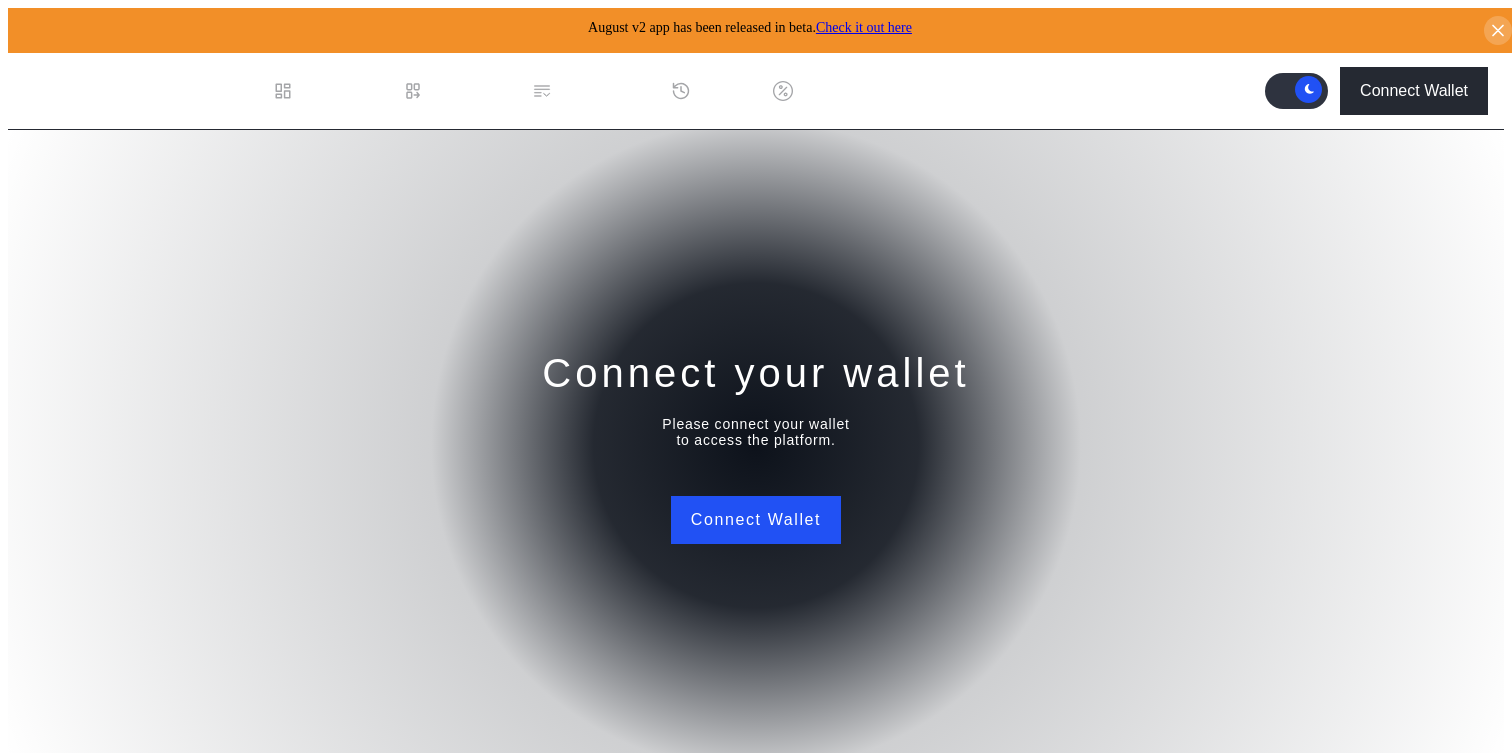 scroll, scrollTop: 0, scrollLeft: 0, axis: both 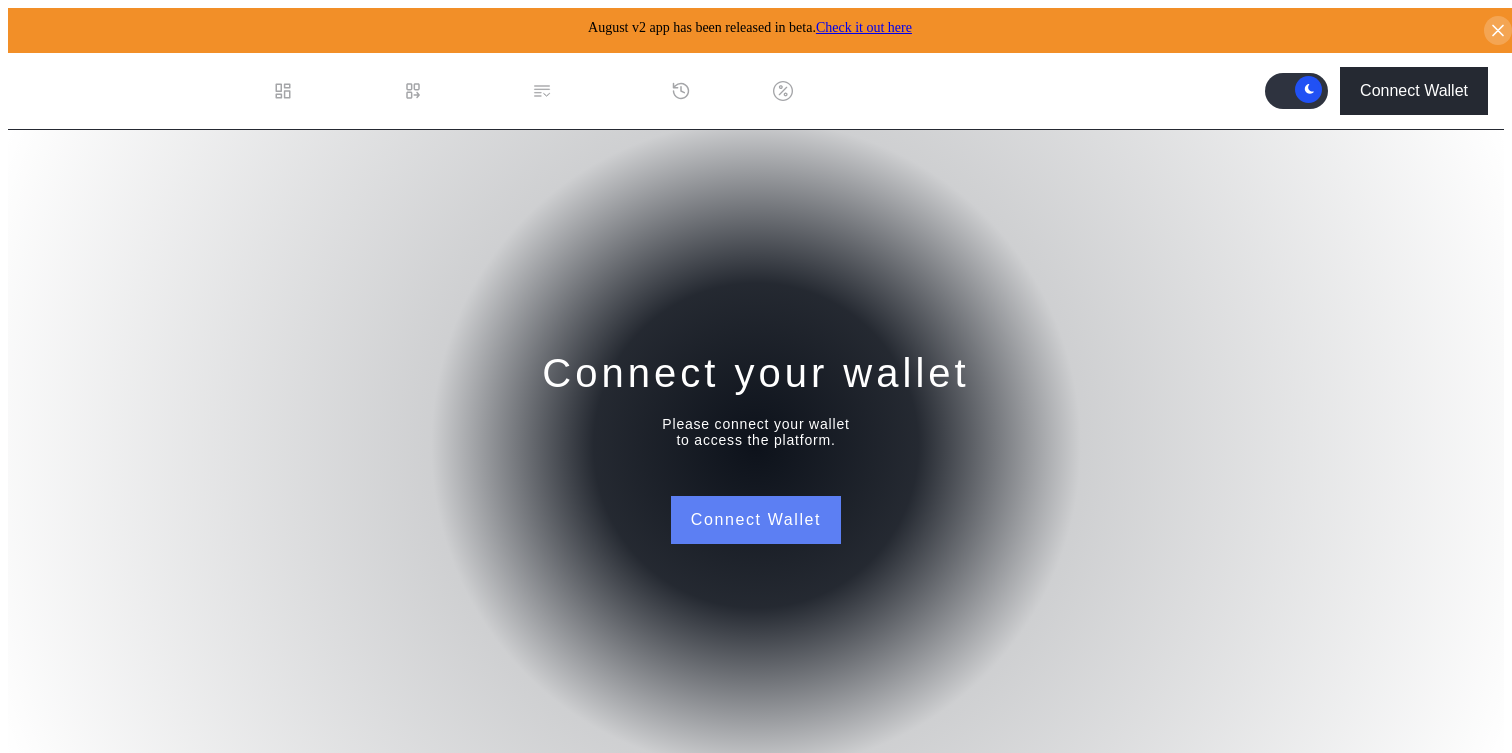 click on "Connect Wallet" at bounding box center [756, 520] 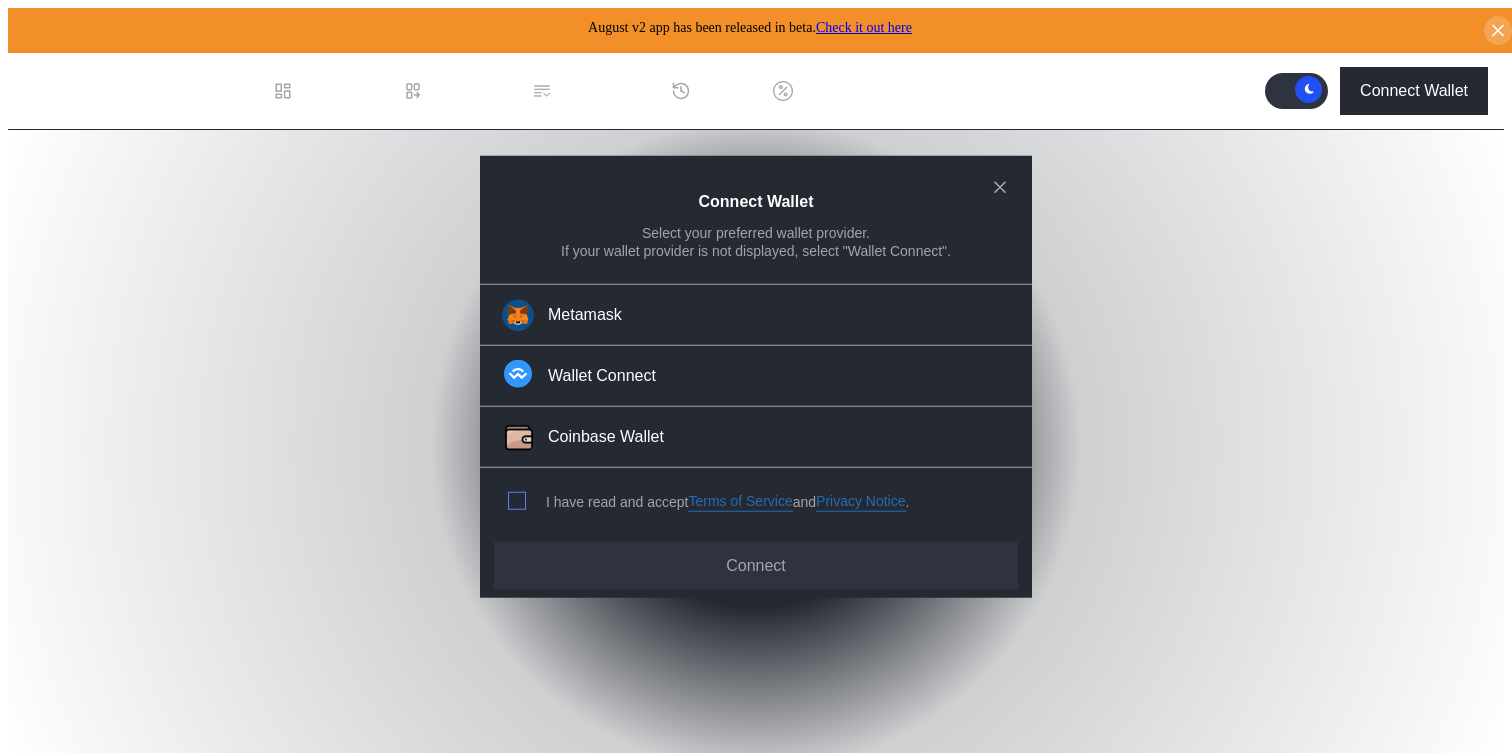 click at bounding box center [517, 501] 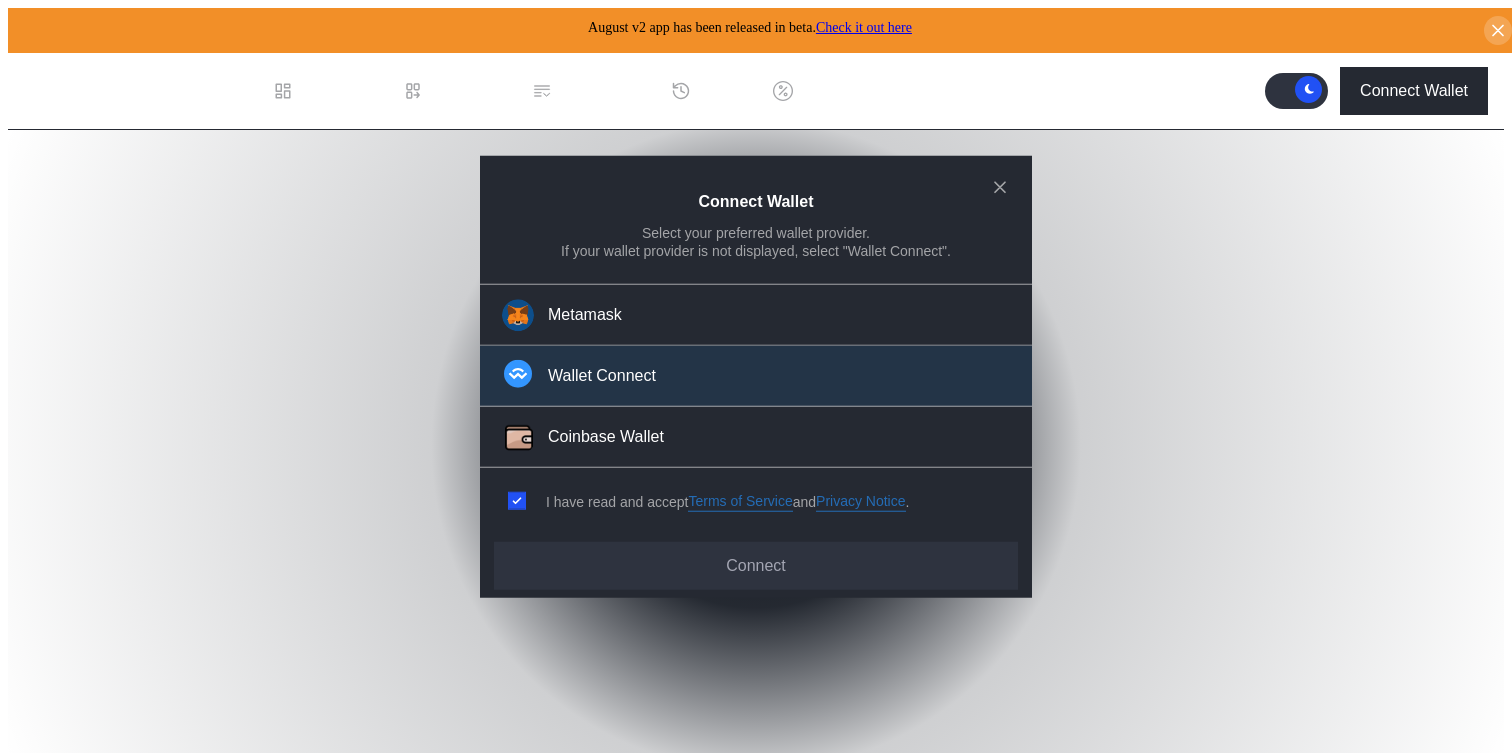 click on "Wallet Connect" at bounding box center [756, 376] 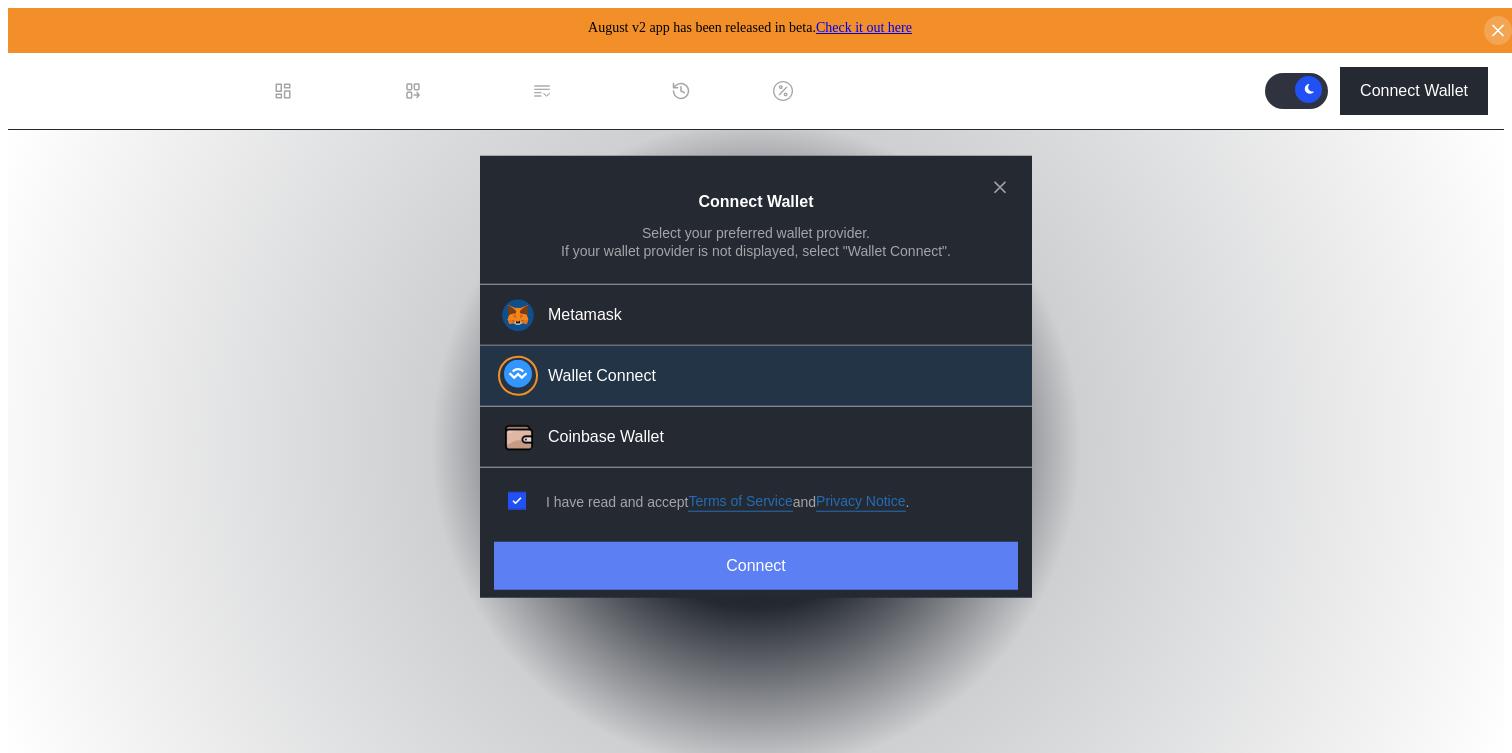 click on "Connect" at bounding box center (756, 566) 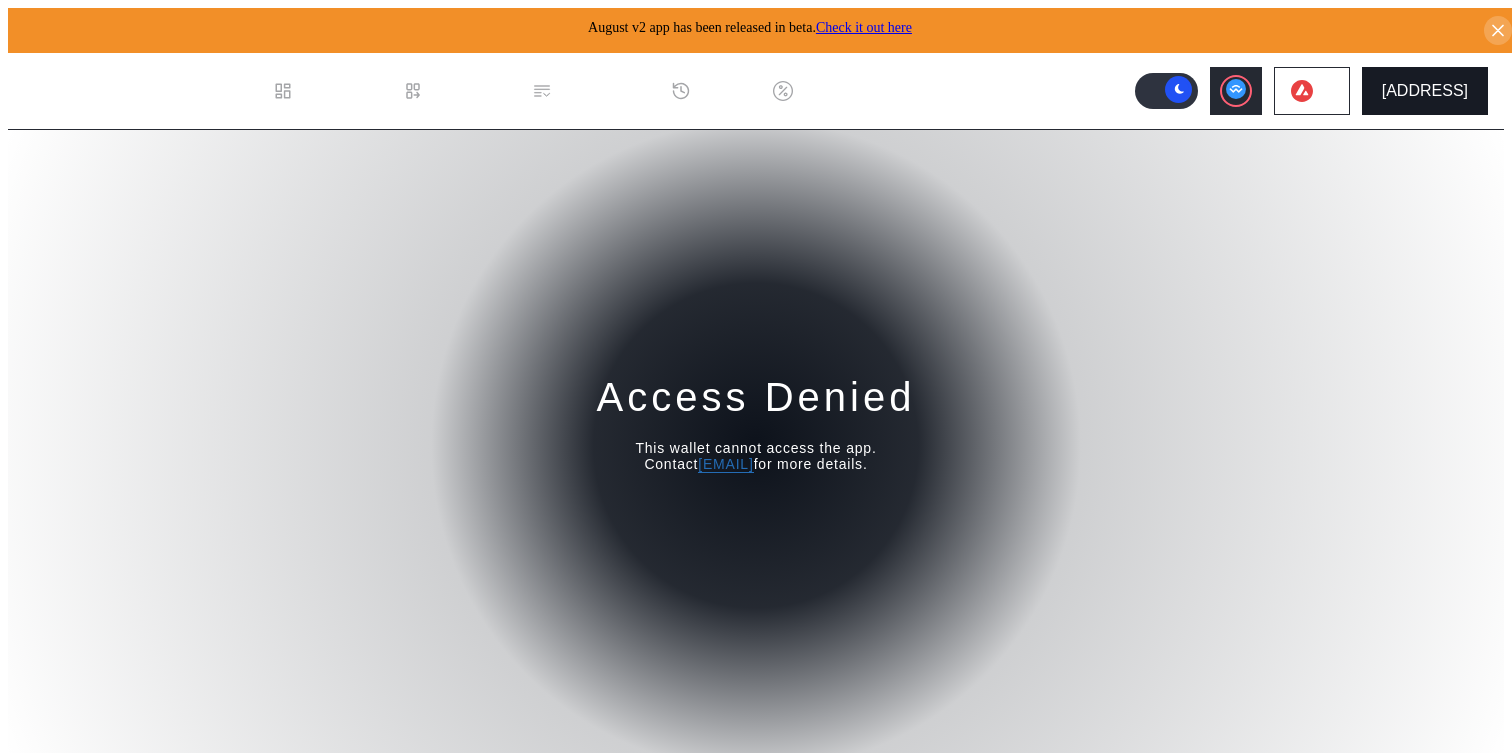click on "[ADDRESS]" at bounding box center (1425, 91) 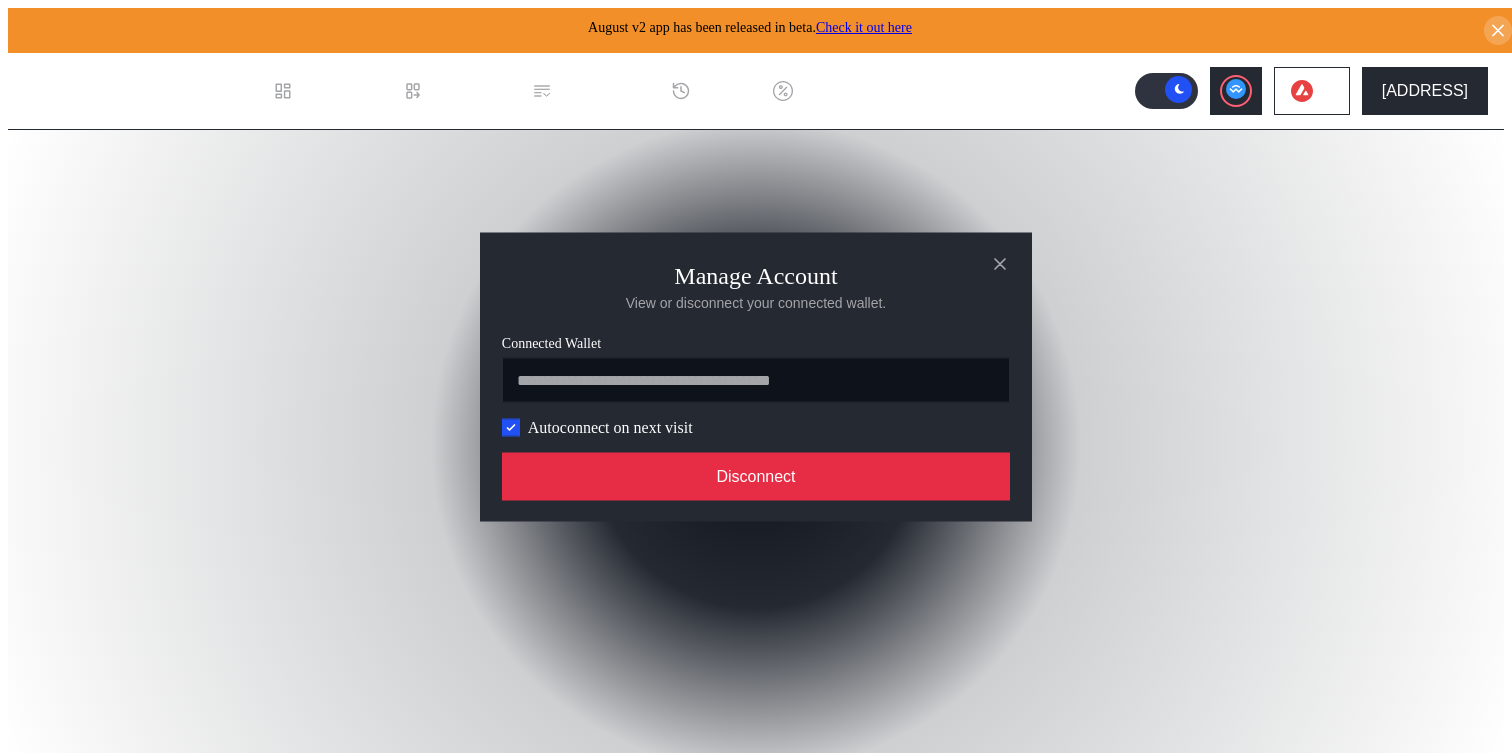 click on "Disconnect" at bounding box center [756, 476] 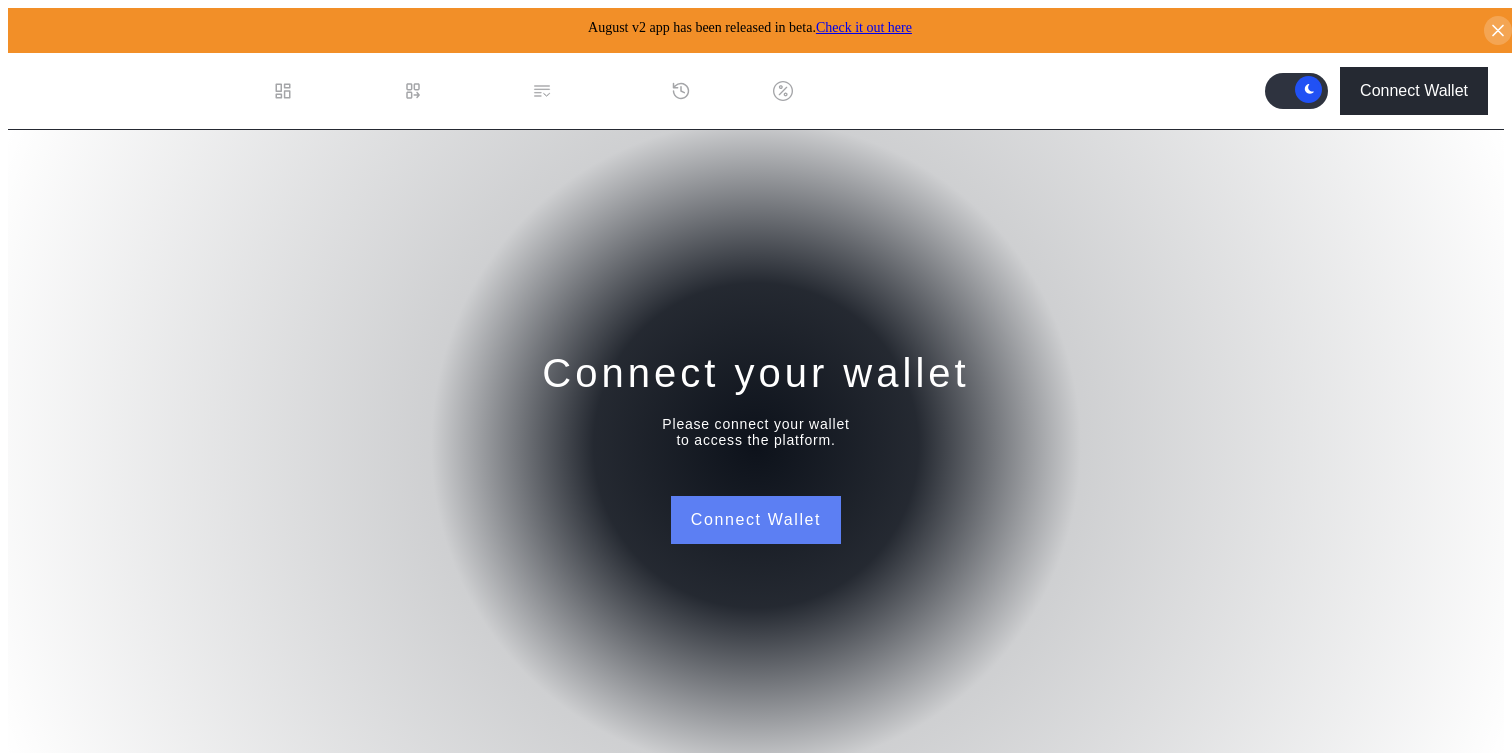 click on "Connect Wallet" at bounding box center (756, 520) 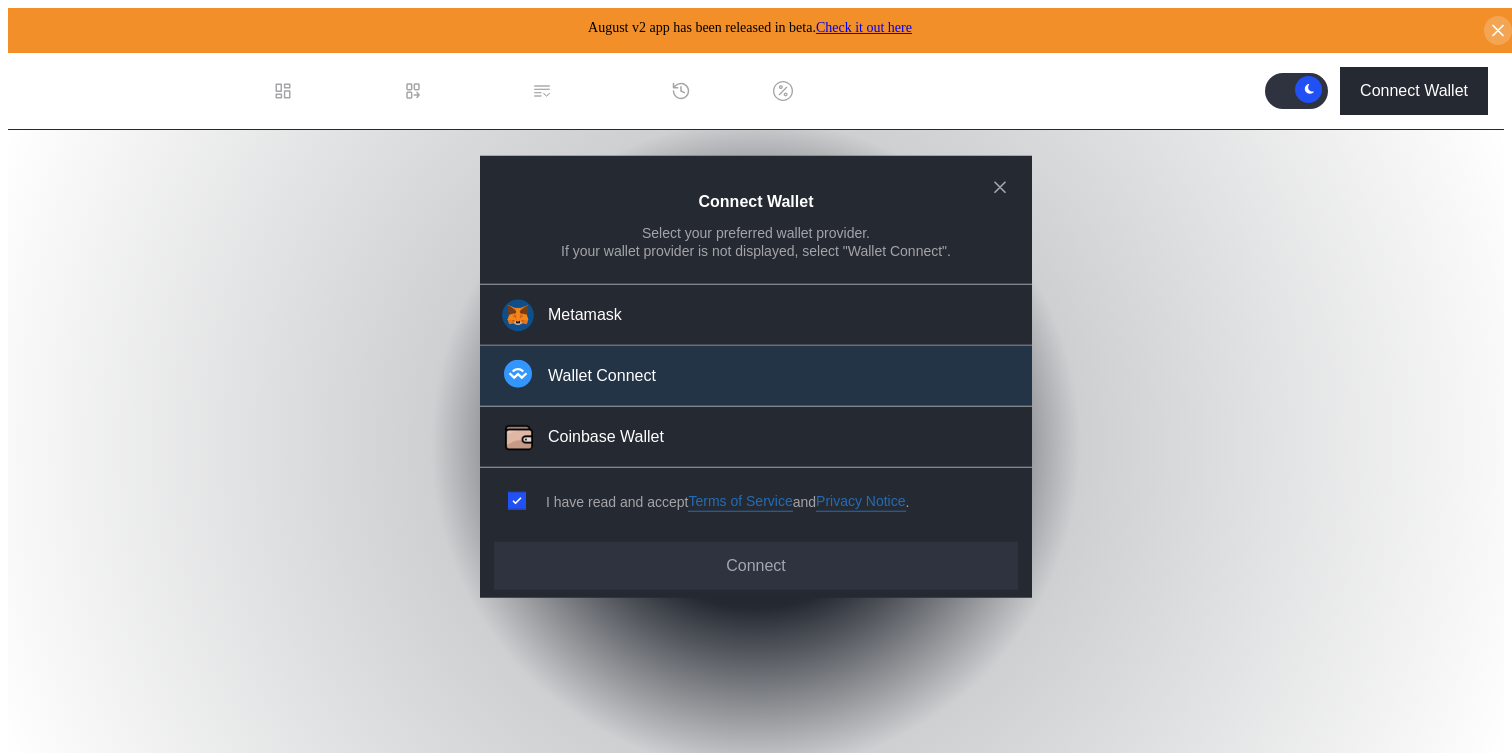 click on "Wallet Connect" at bounding box center [756, 376] 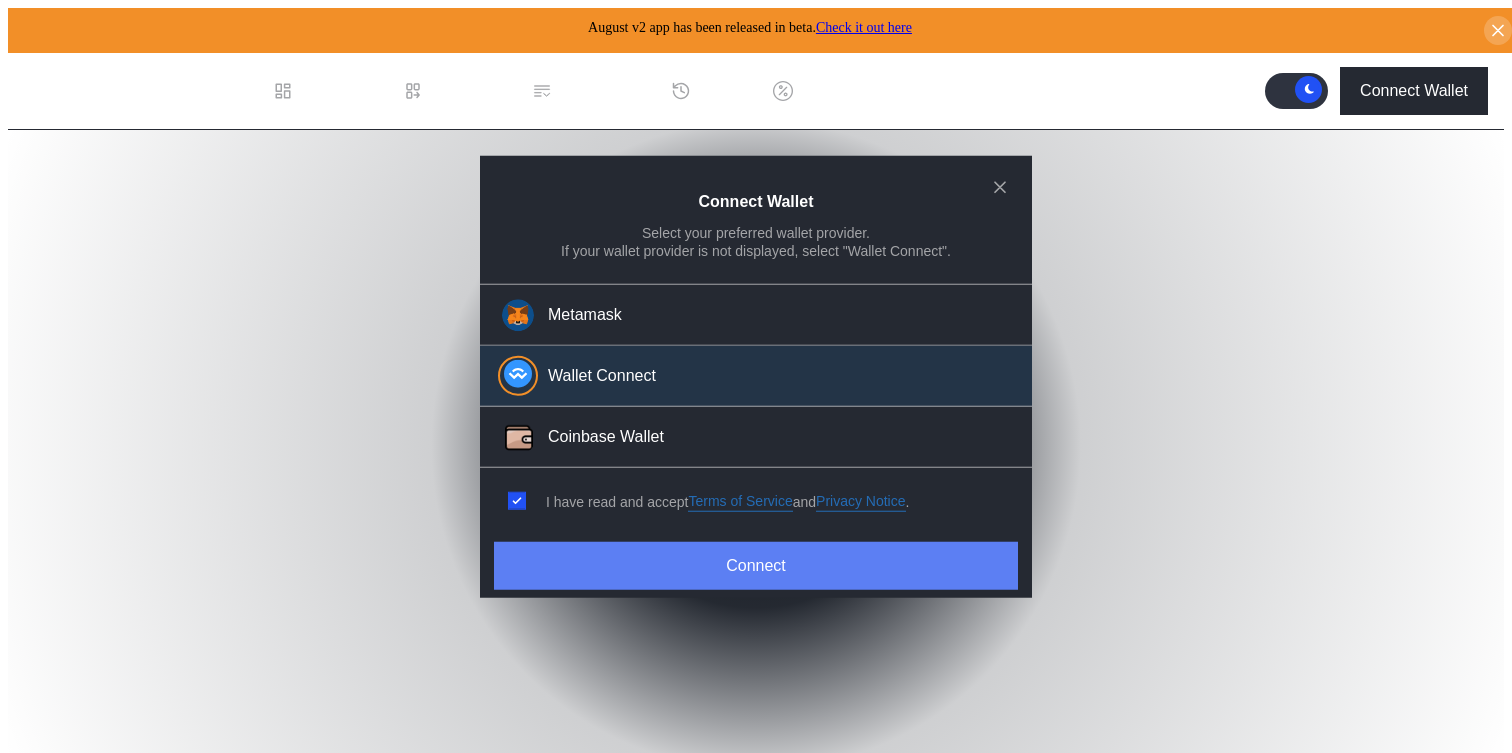 click on "Connect" at bounding box center (756, 566) 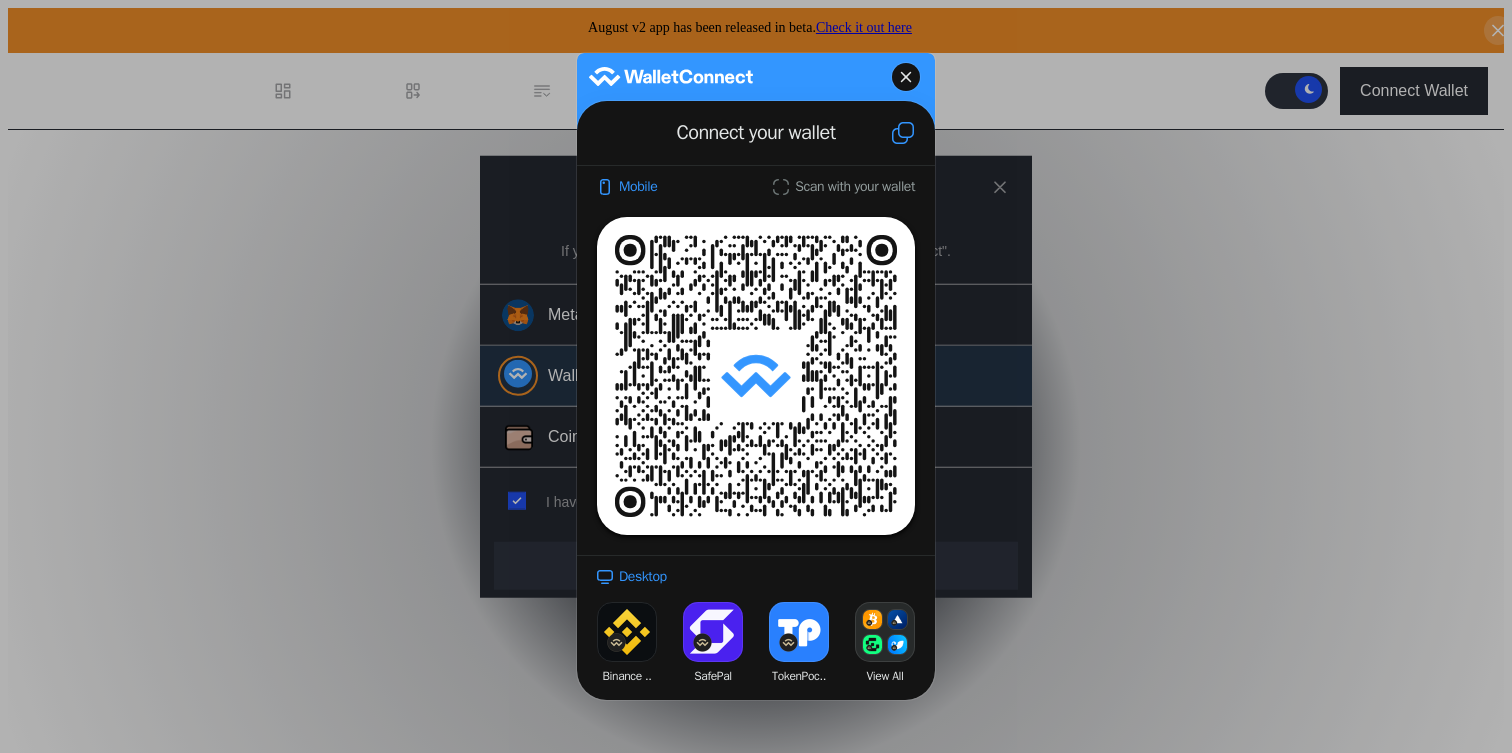 click at bounding box center [903, 133] 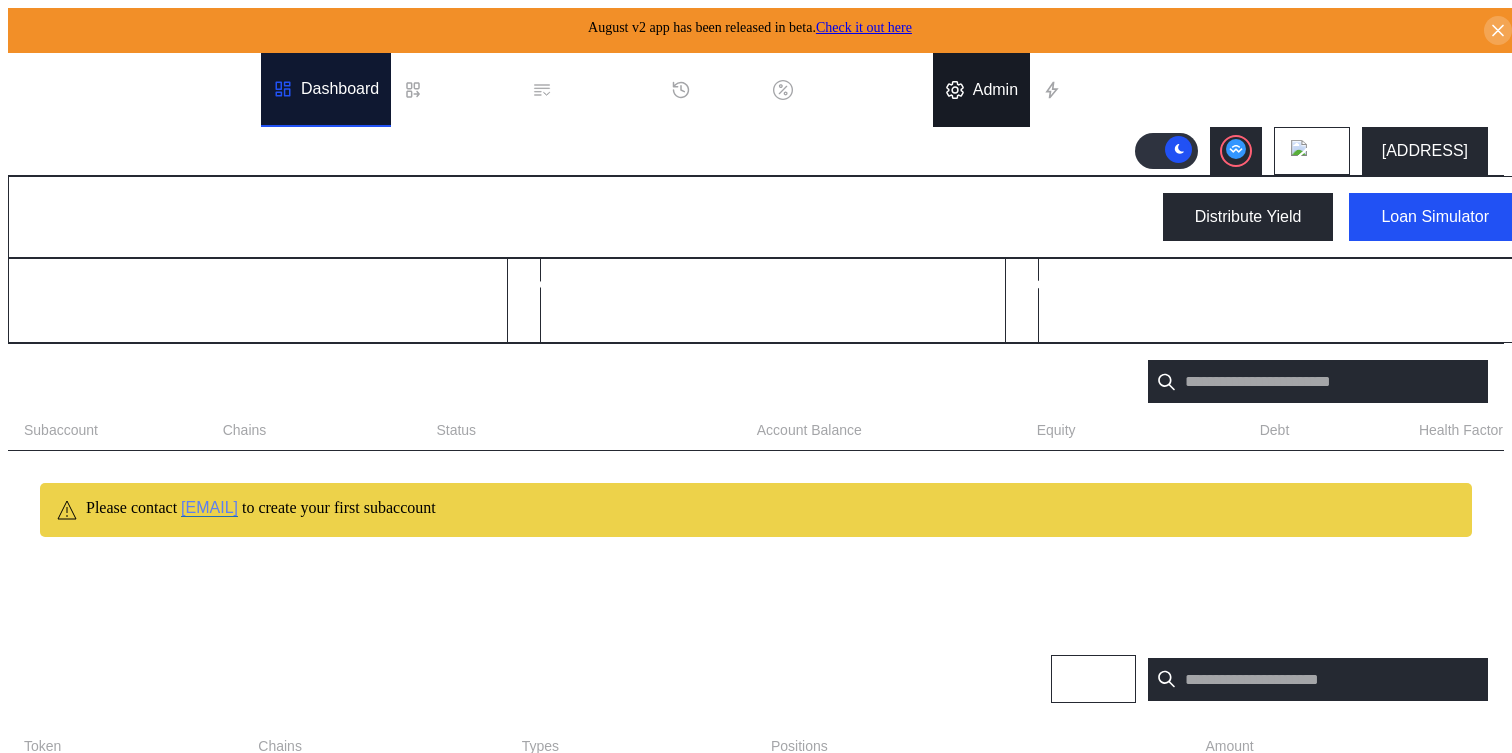 click on "Admin" at bounding box center [995, 90] 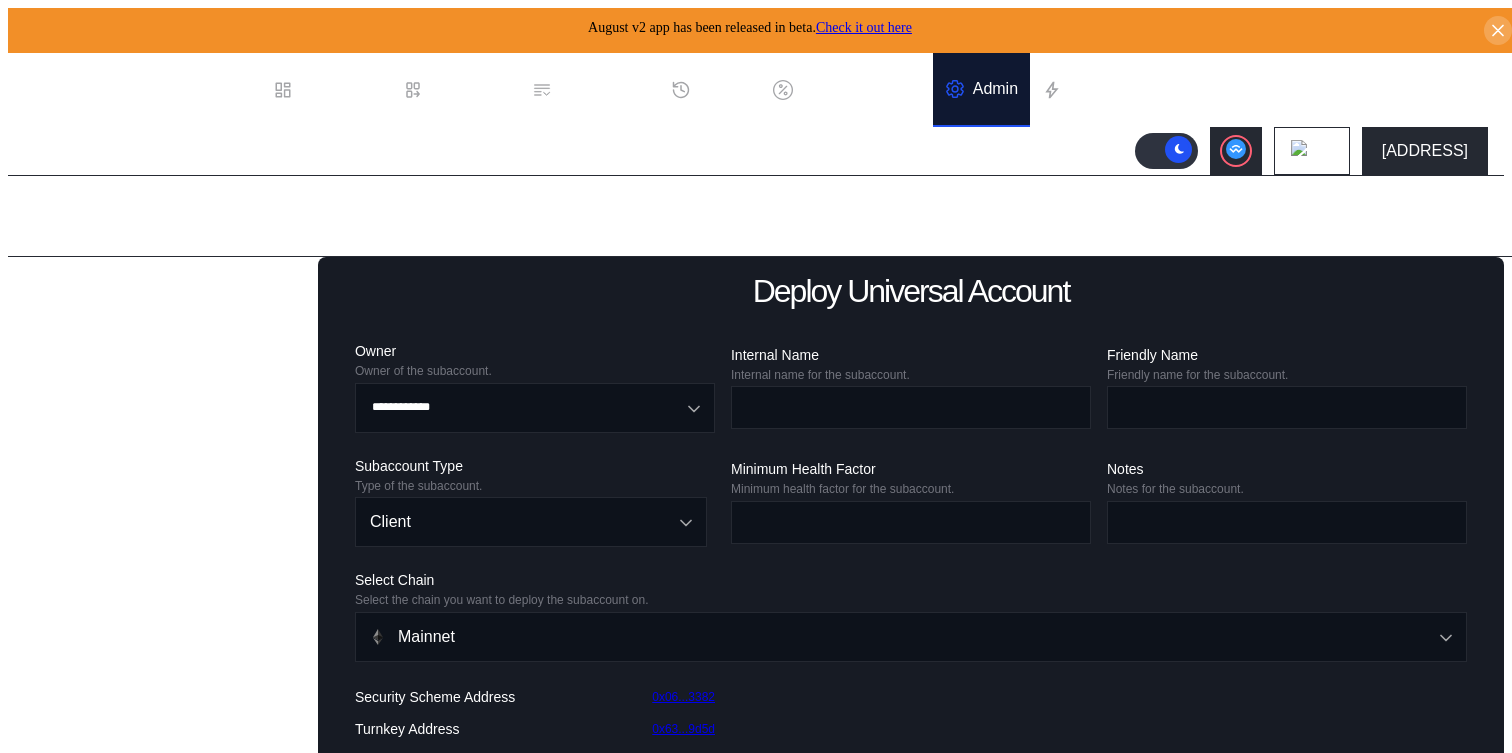 scroll, scrollTop: 127, scrollLeft: 0, axis: vertical 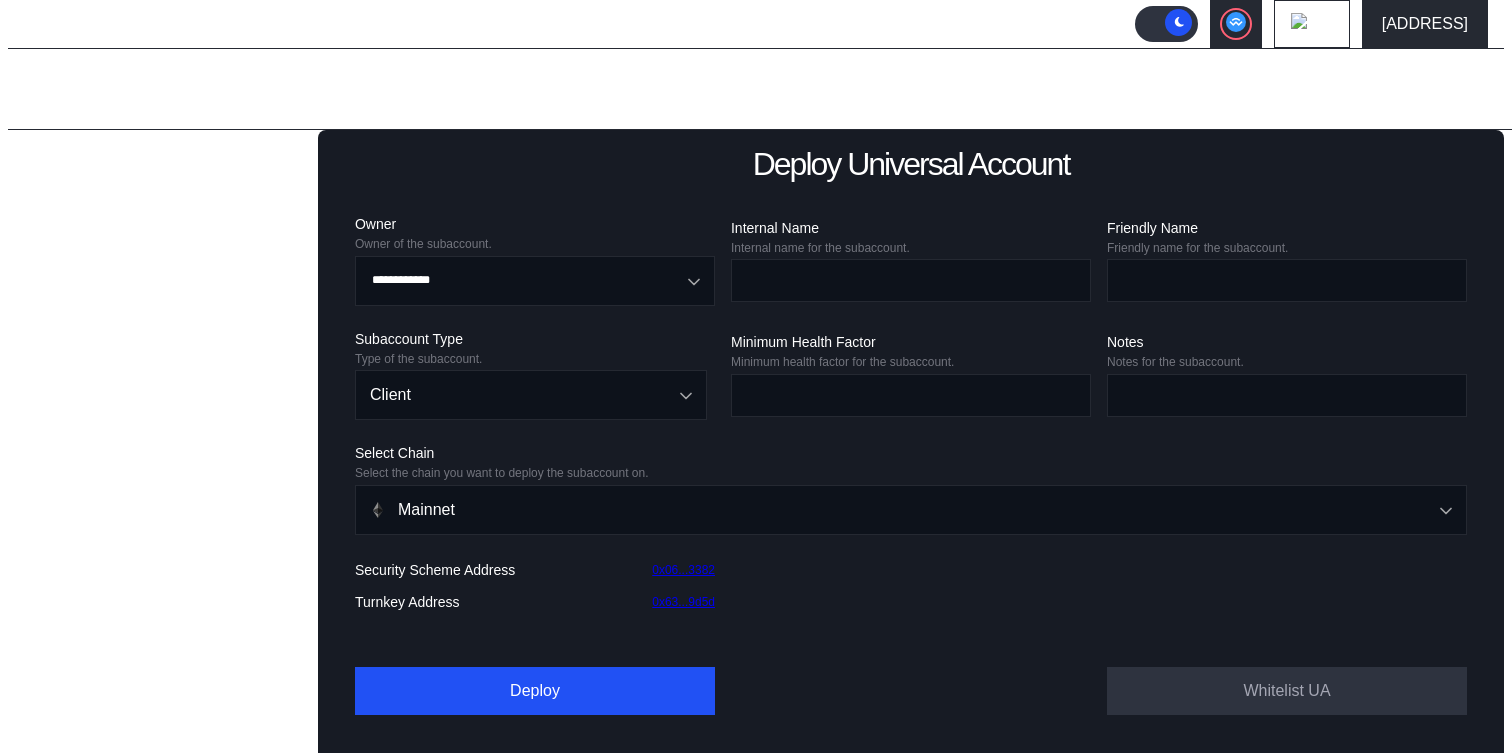 click on "Lending Pools" at bounding box center (85, 164) 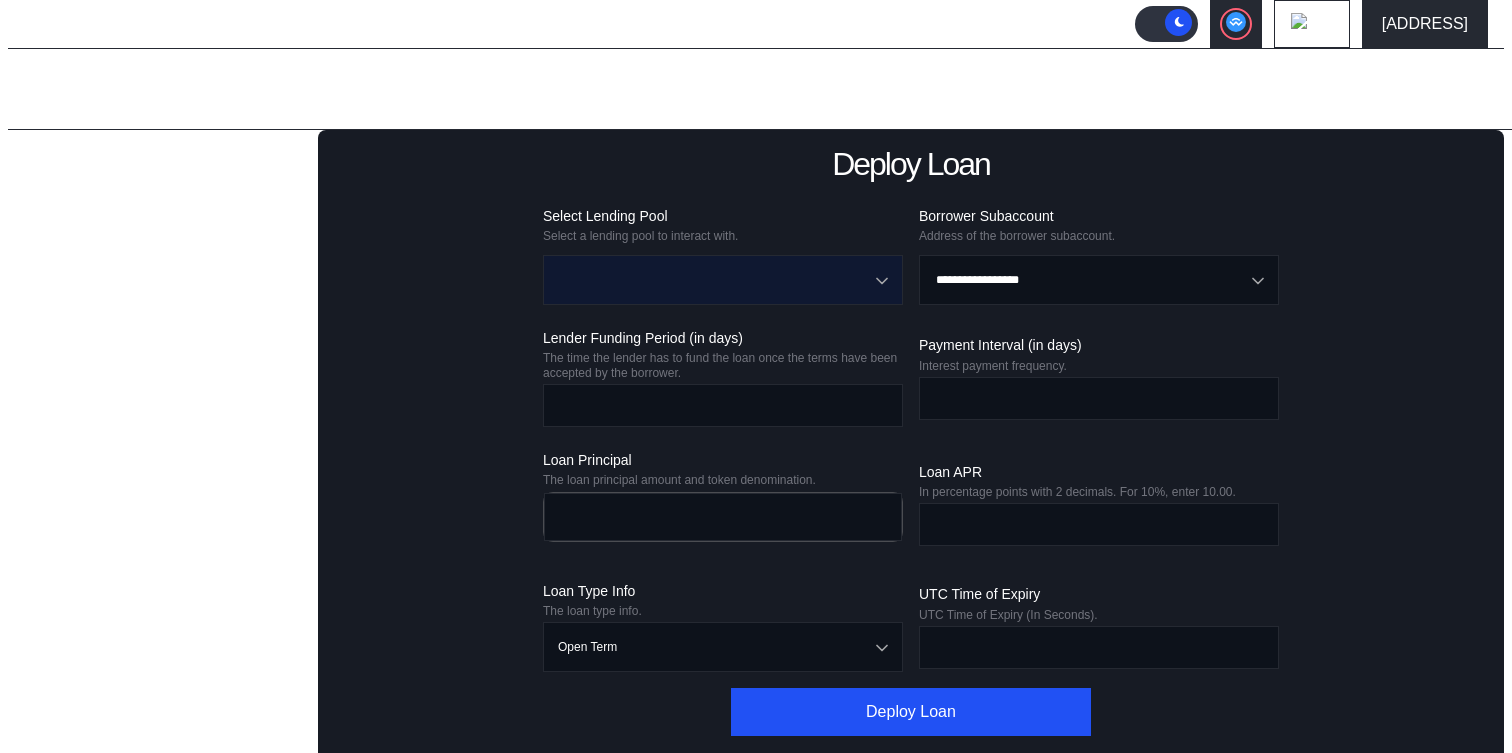 click at bounding box center [712, 280] 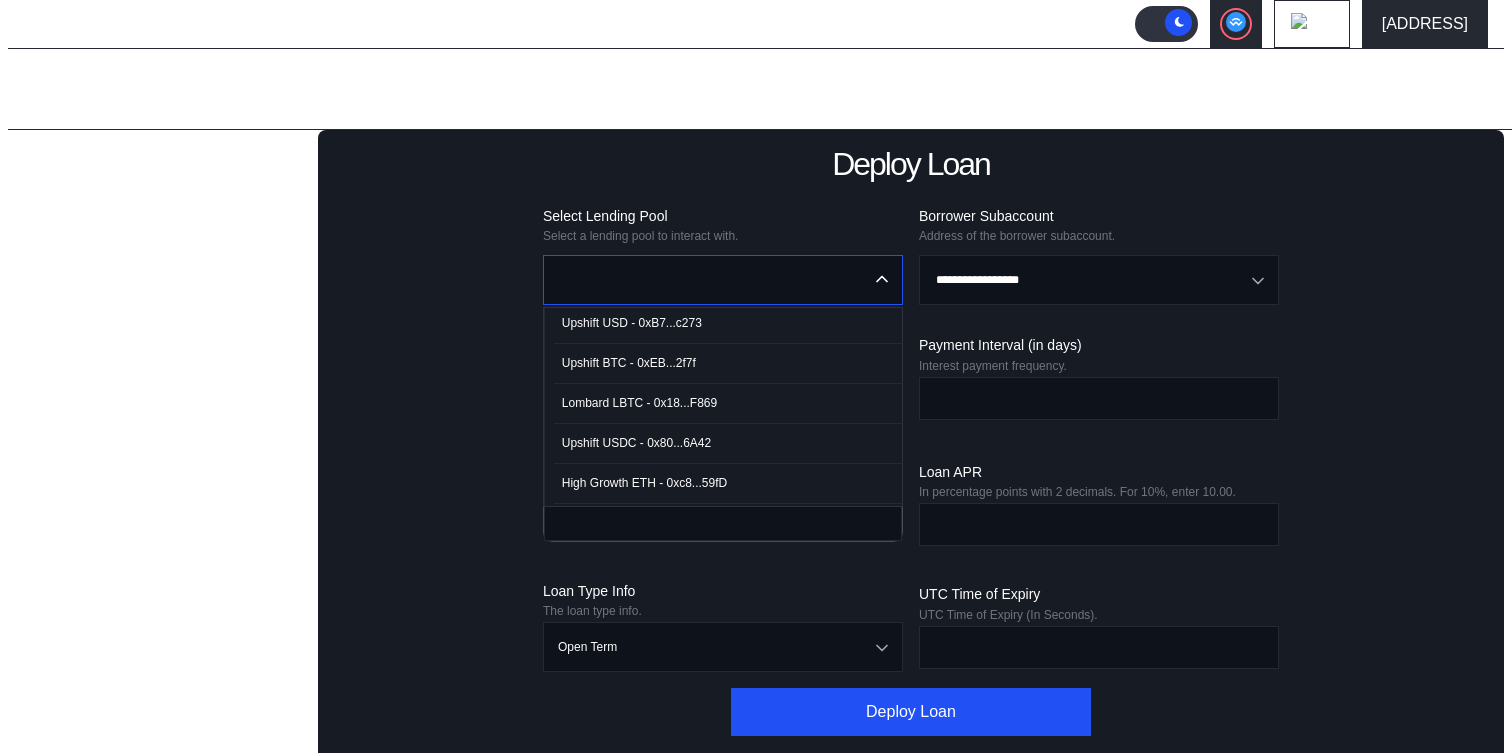 scroll, scrollTop: 0, scrollLeft: 0, axis: both 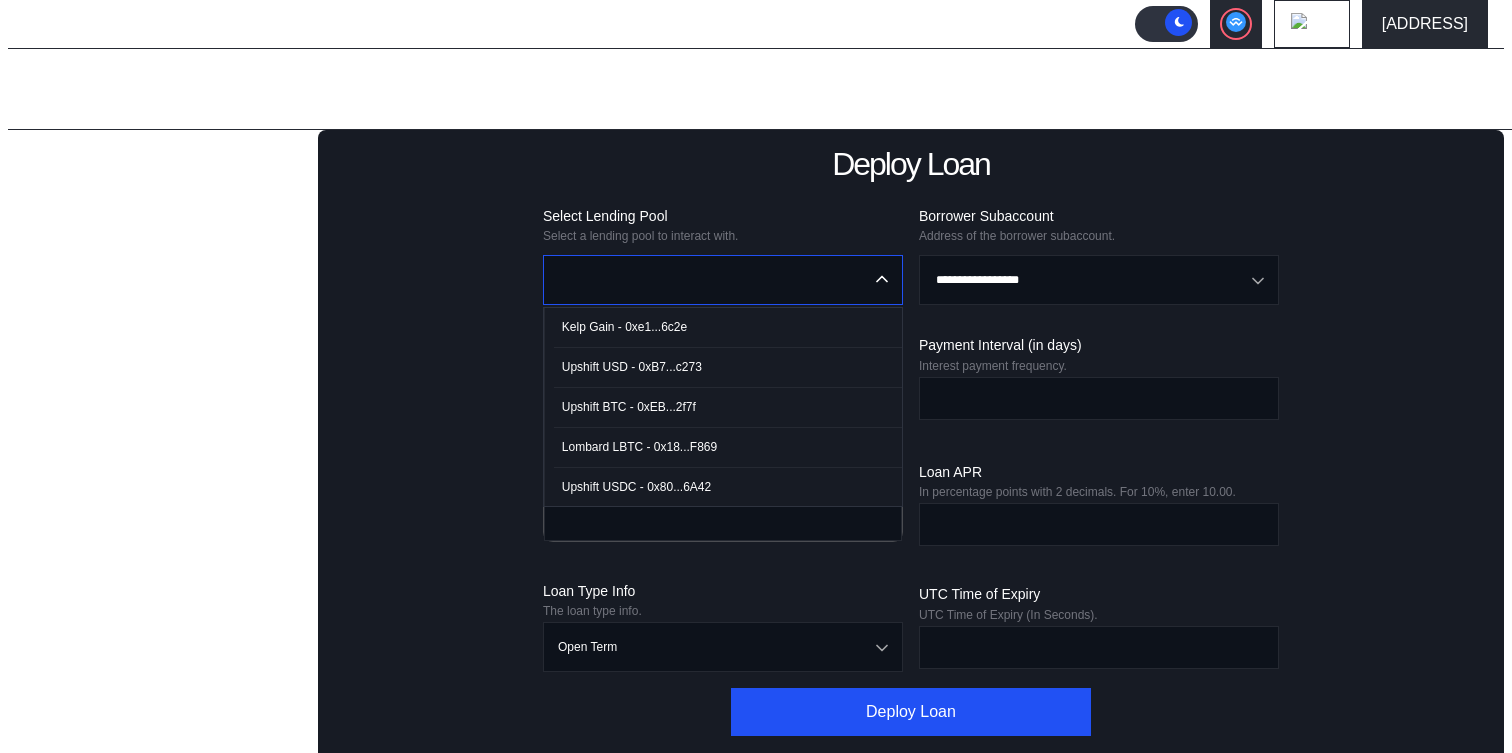 click on "Kelp Gain - 0xe1...6c2e" at bounding box center (728, 327) 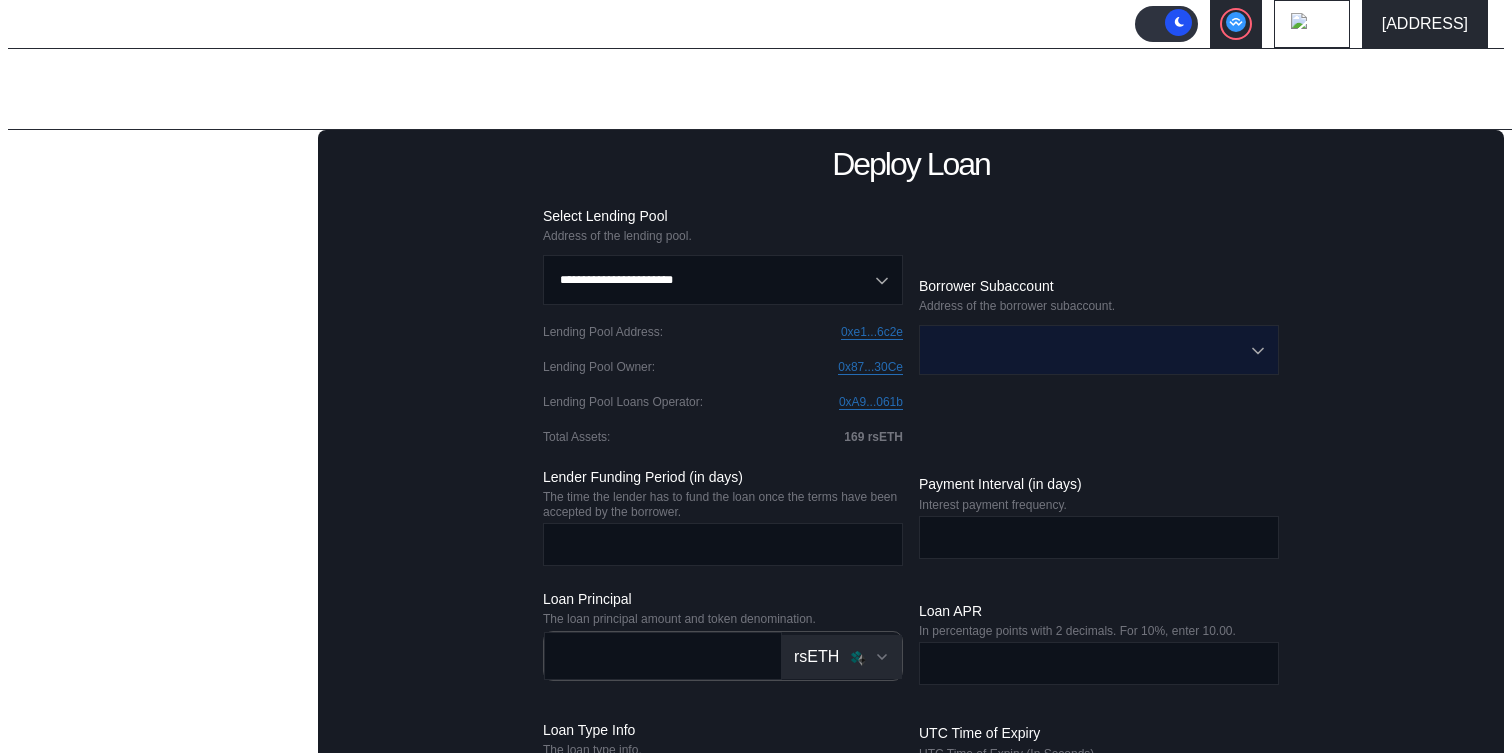 click at bounding box center (1088, 350) 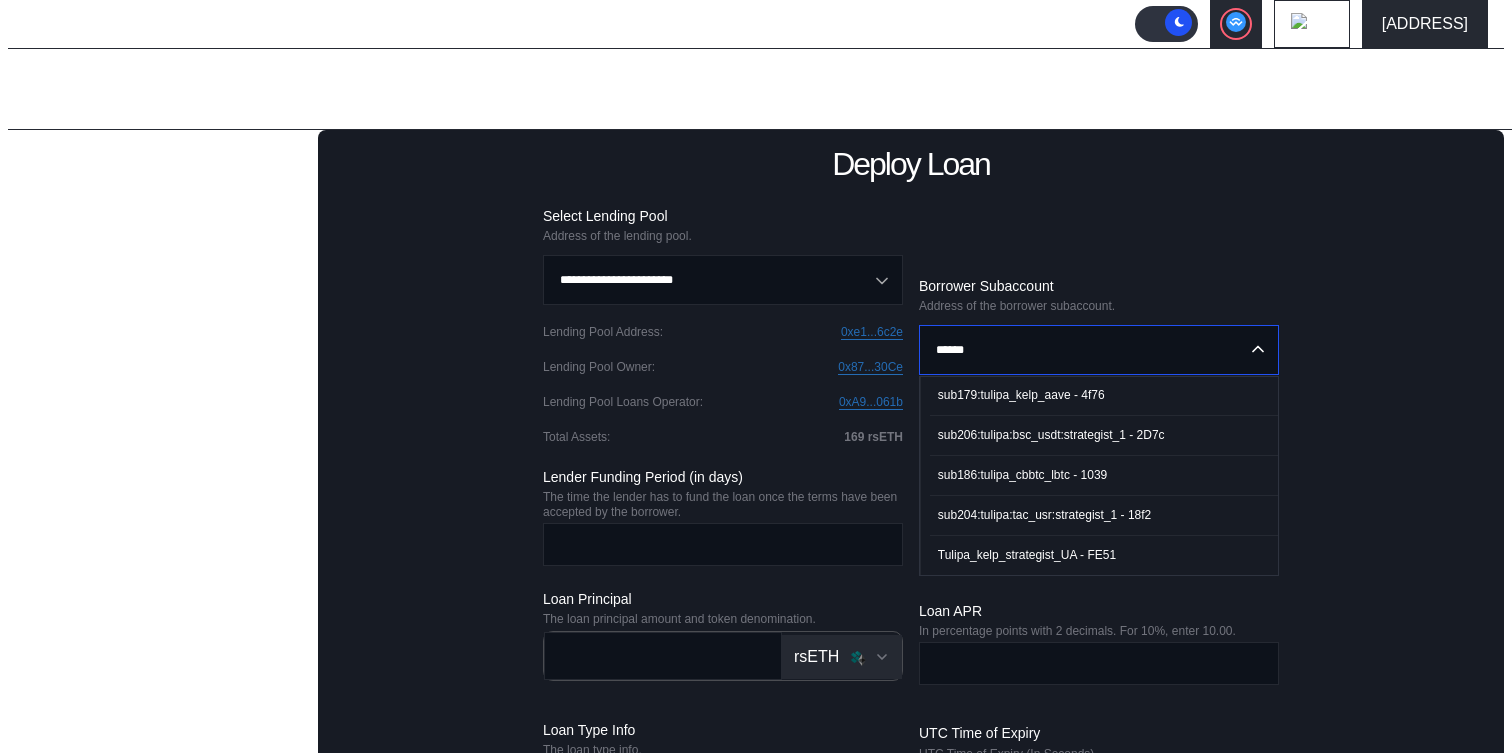 scroll, scrollTop: 0, scrollLeft: 0, axis: both 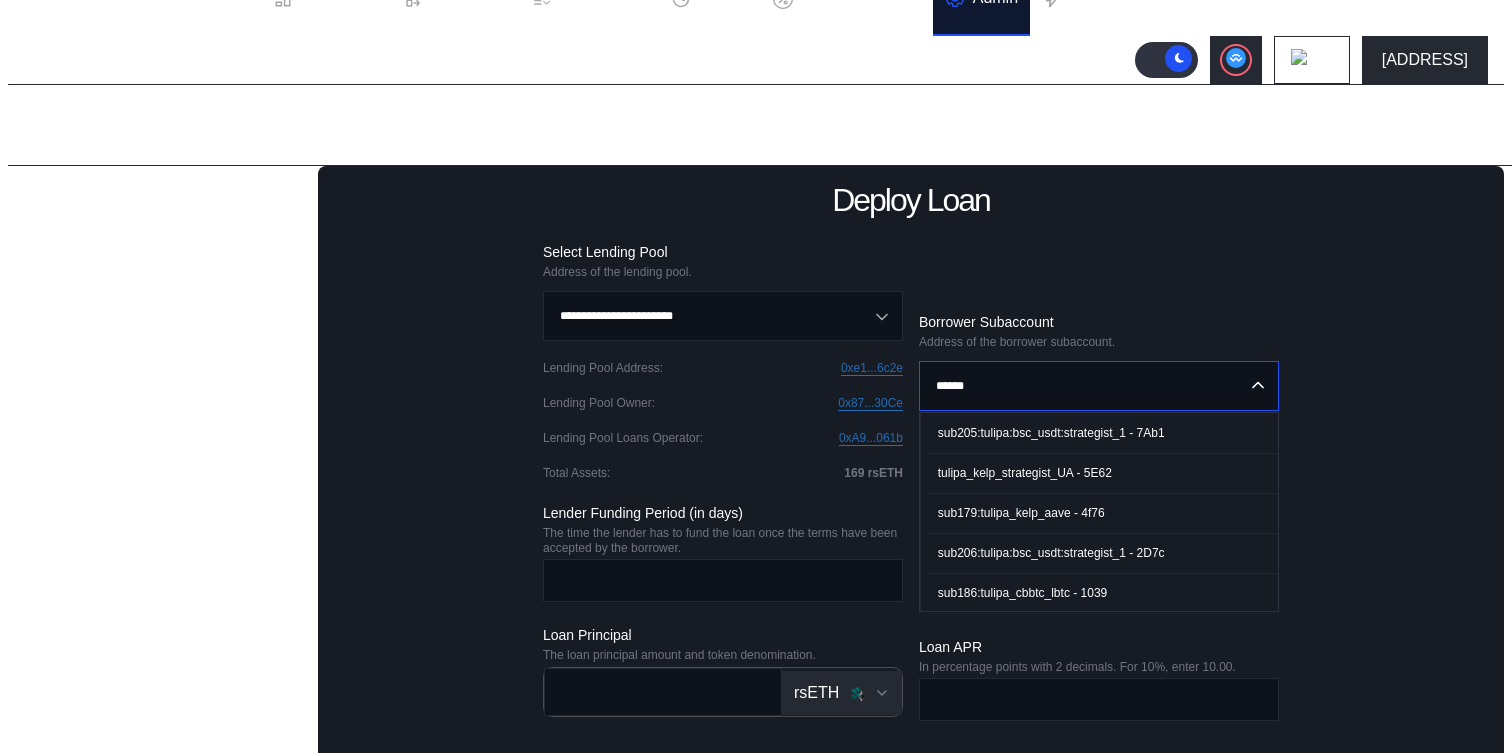 click on "tulipa_kelp_strategist_UA - 5E62" at bounding box center (1025, 473) 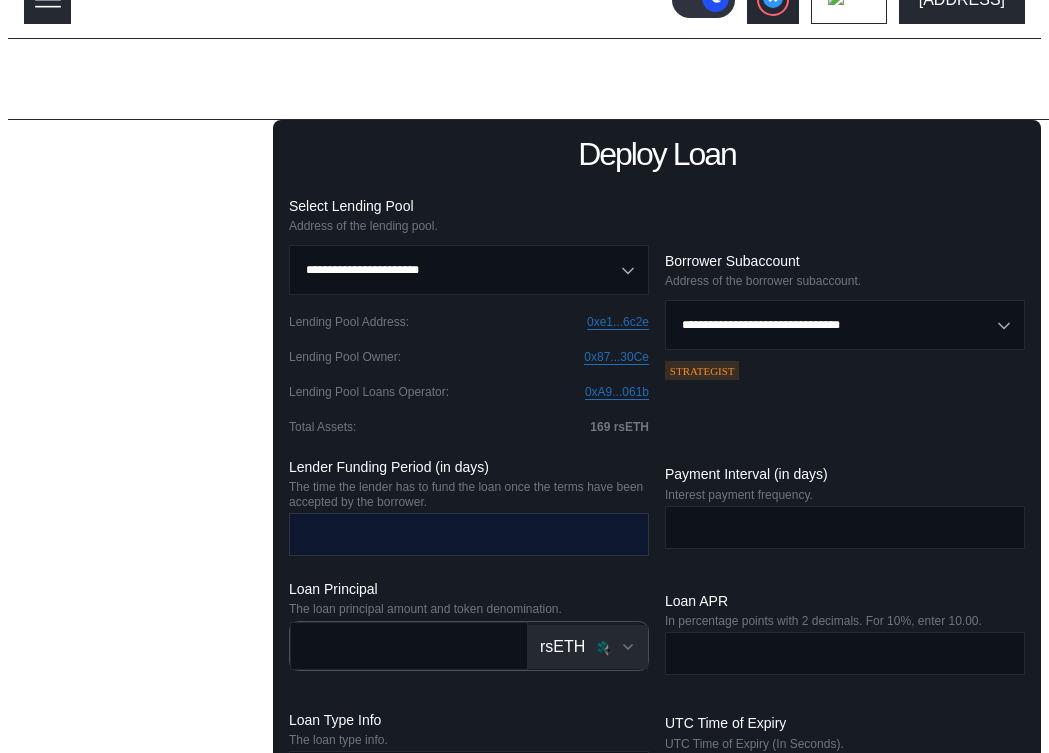 click at bounding box center [454, 534] 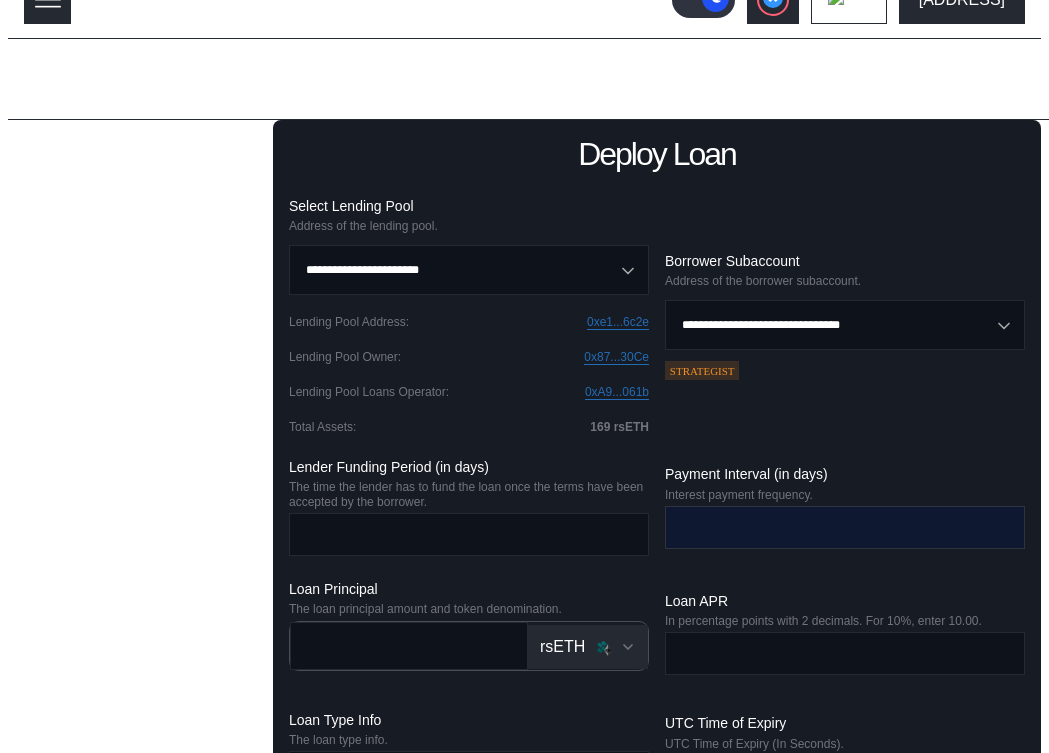 type on "*" 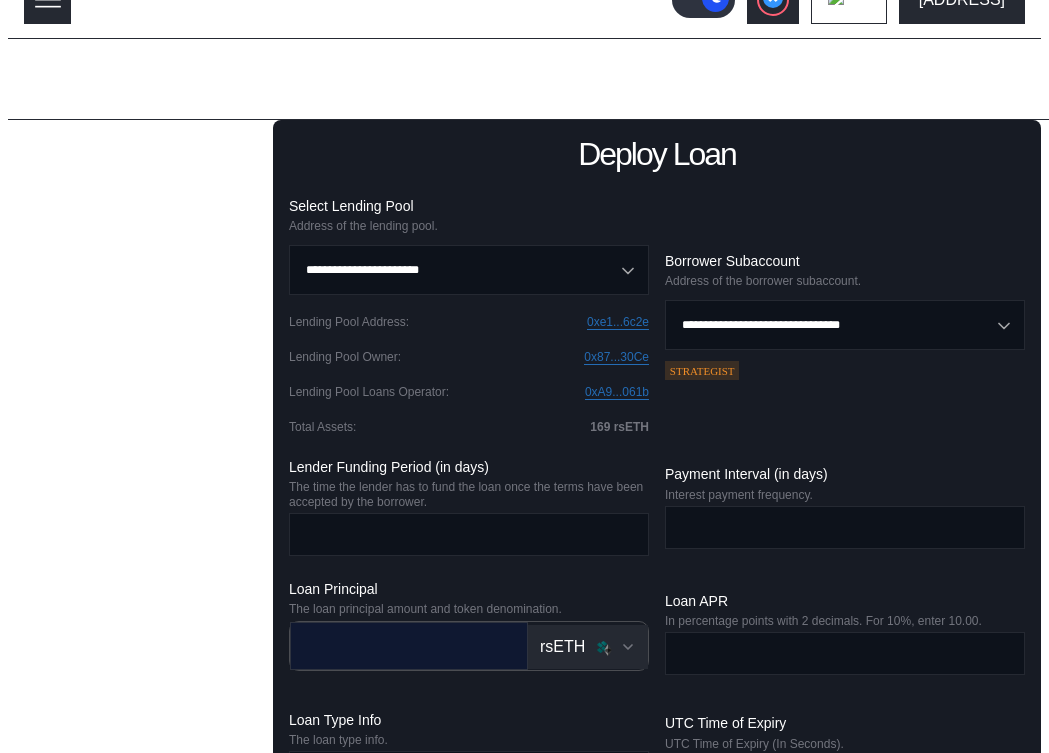 type on "*" 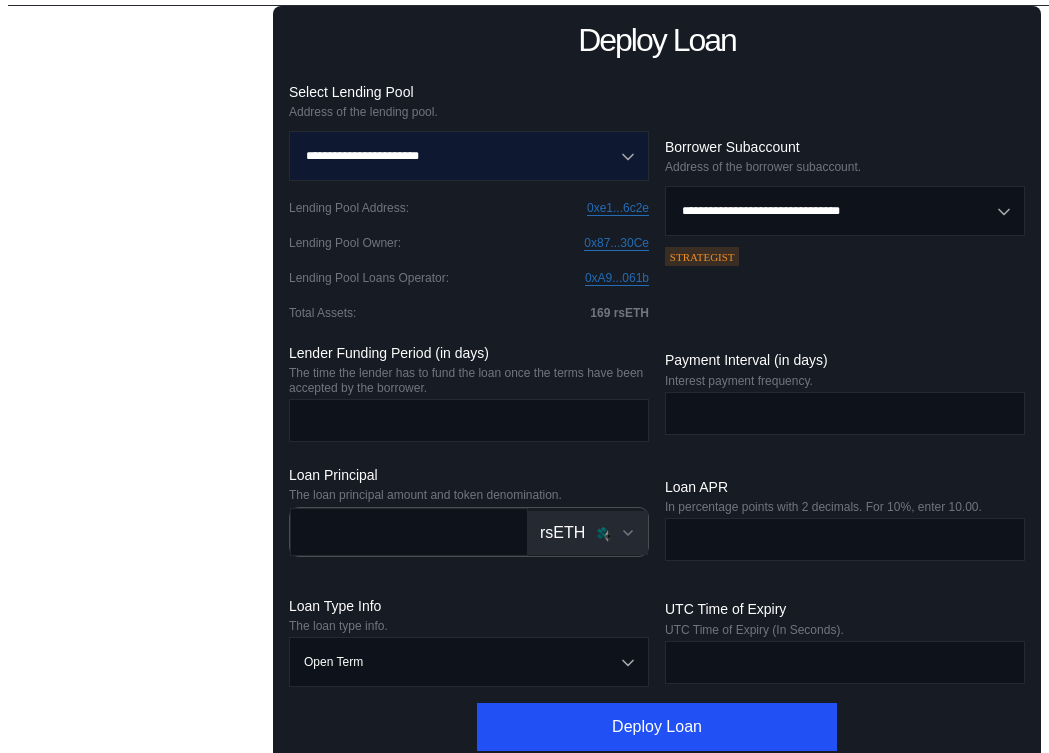 scroll, scrollTop: 207, scrollLeft: 0, axis: vertical 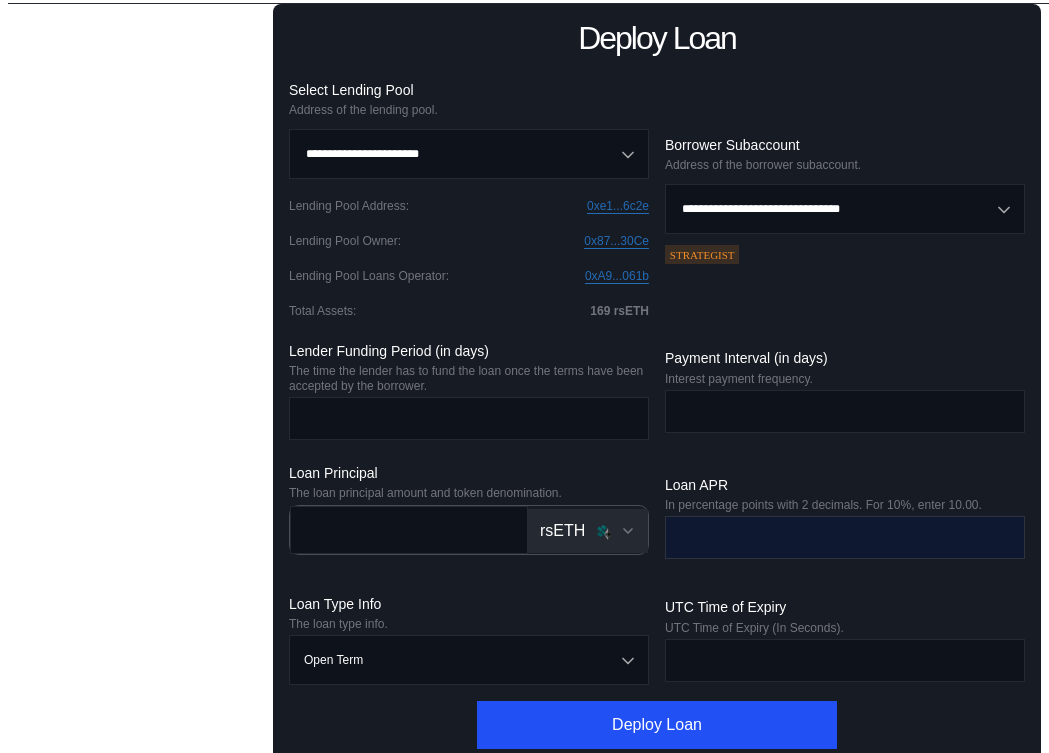 click at bounding box center [830, 537] 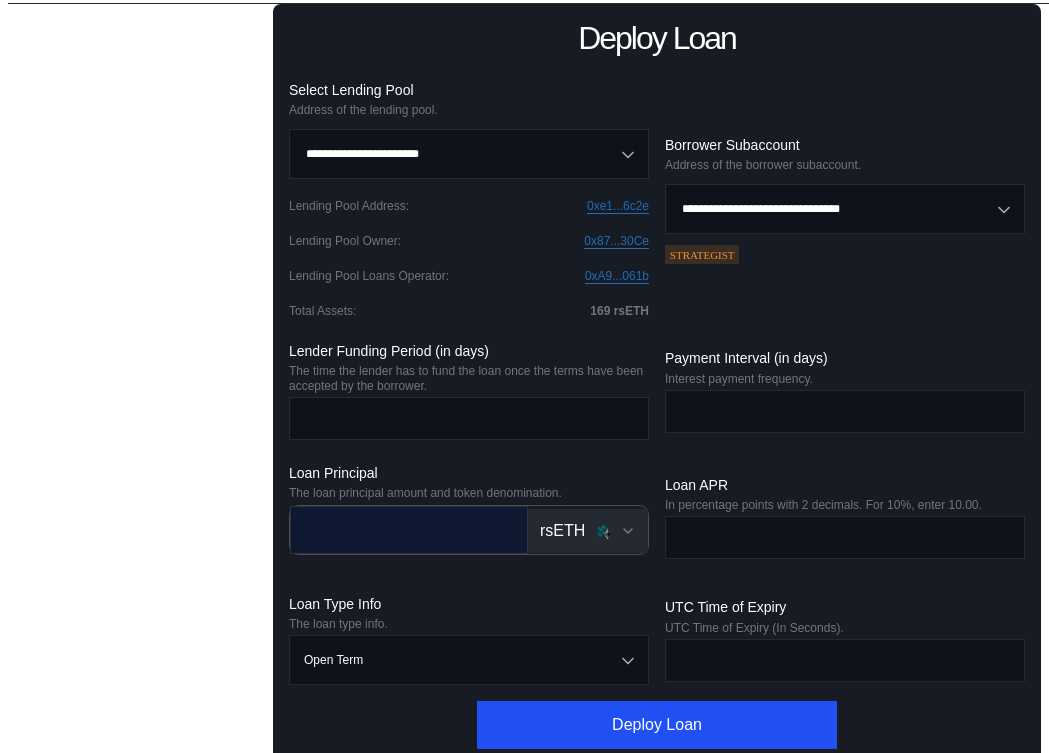 type on "****" 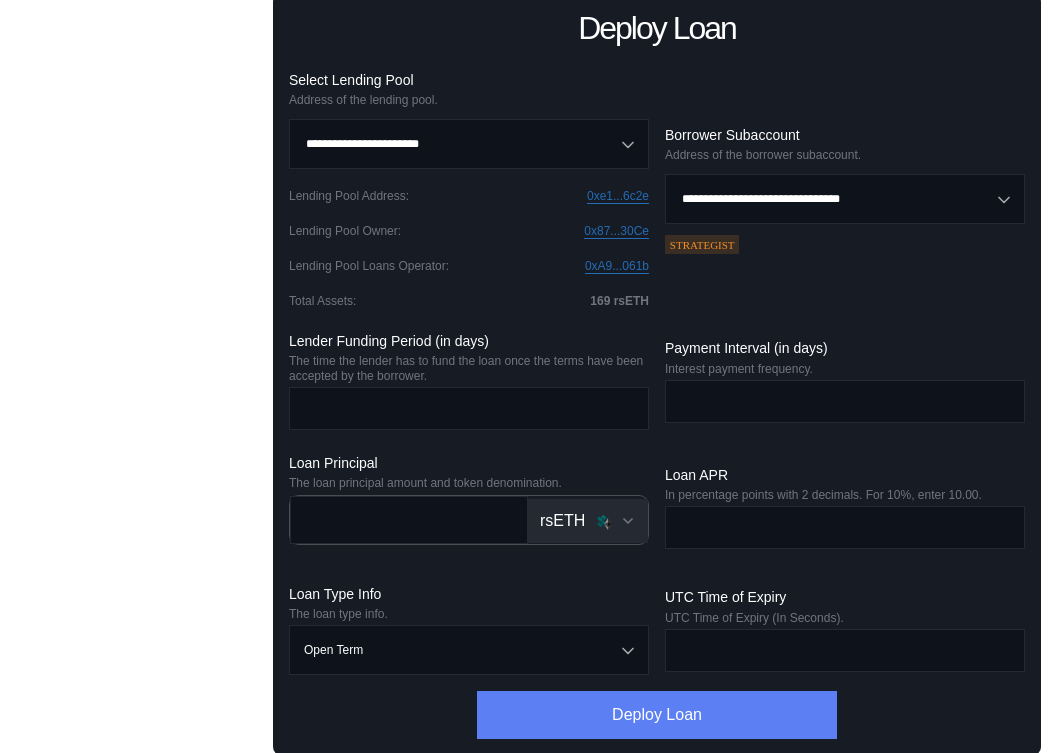 click on "Deploy Loan" at bounding box center (657, 715) 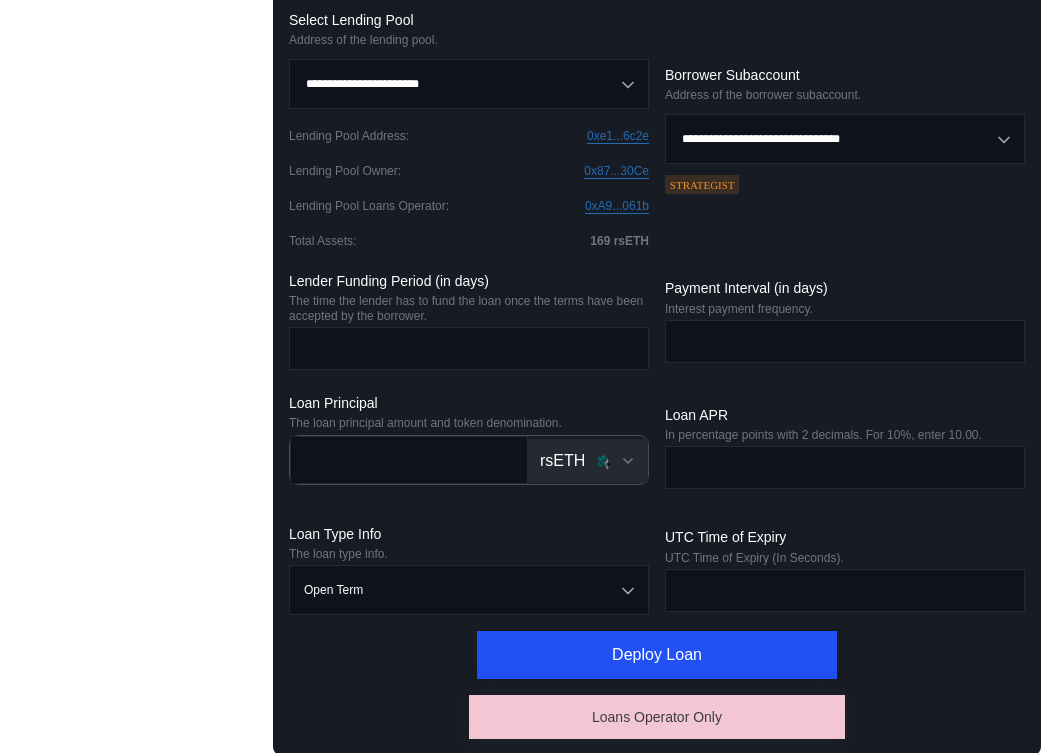 scroll, scrollTop: 0, scrollLeft: 0, axis: both 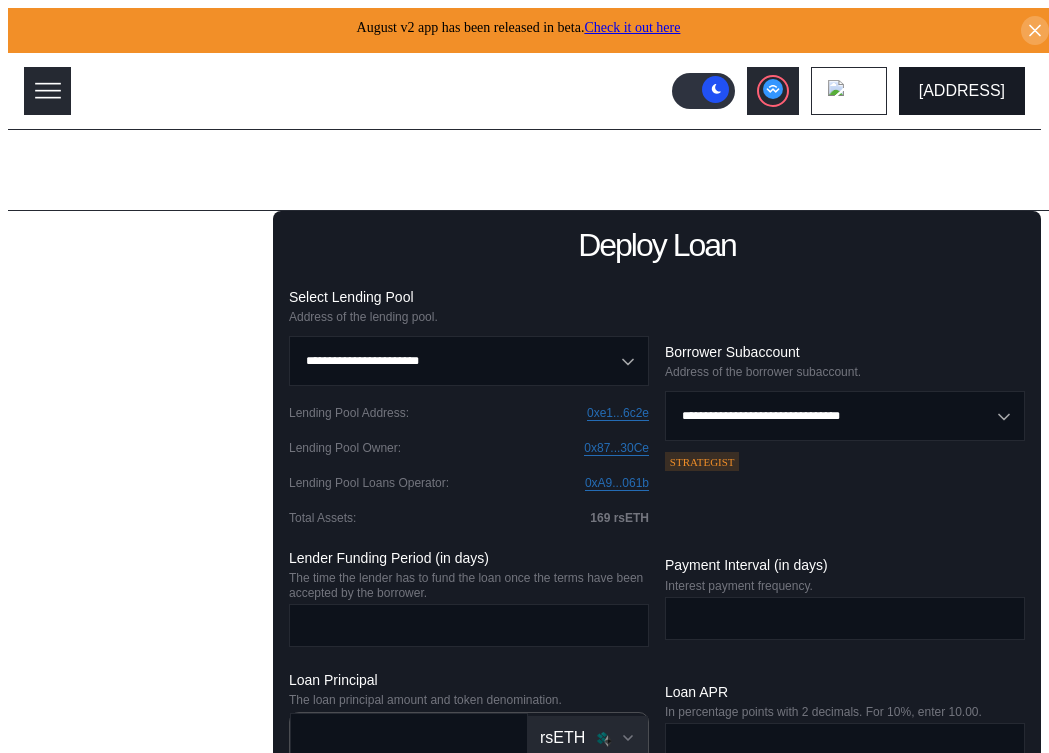 click on "[ADDRESS]" at bounding box center (962, 91) 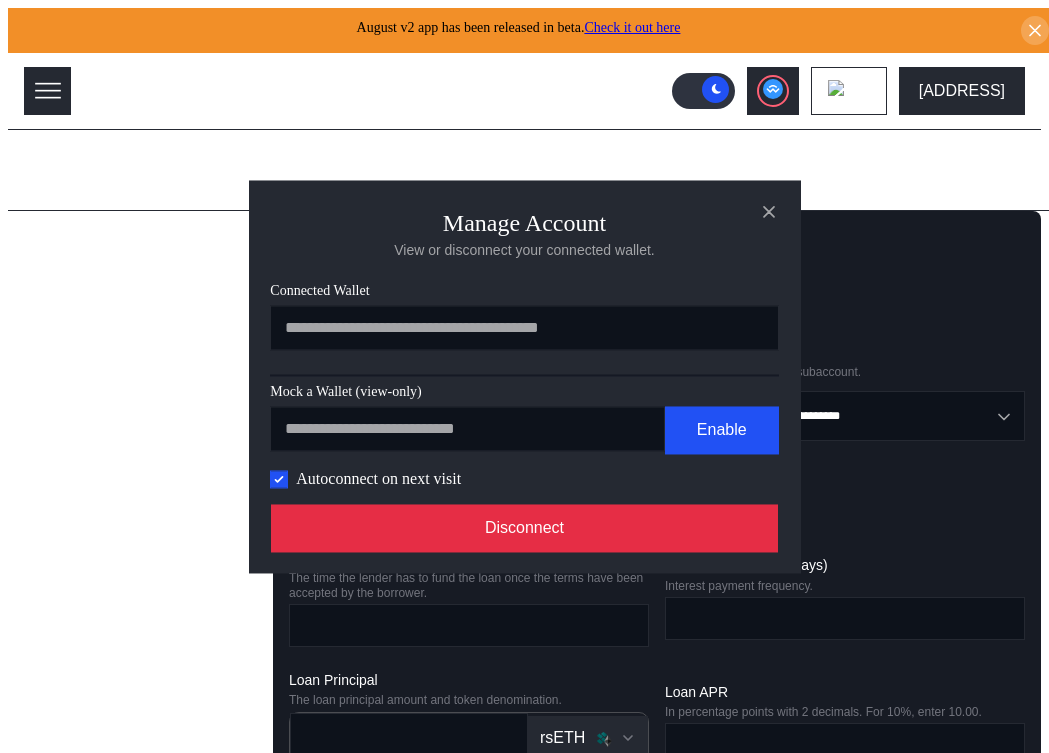 click on "Disconnect" at bounding box center (525, 528) 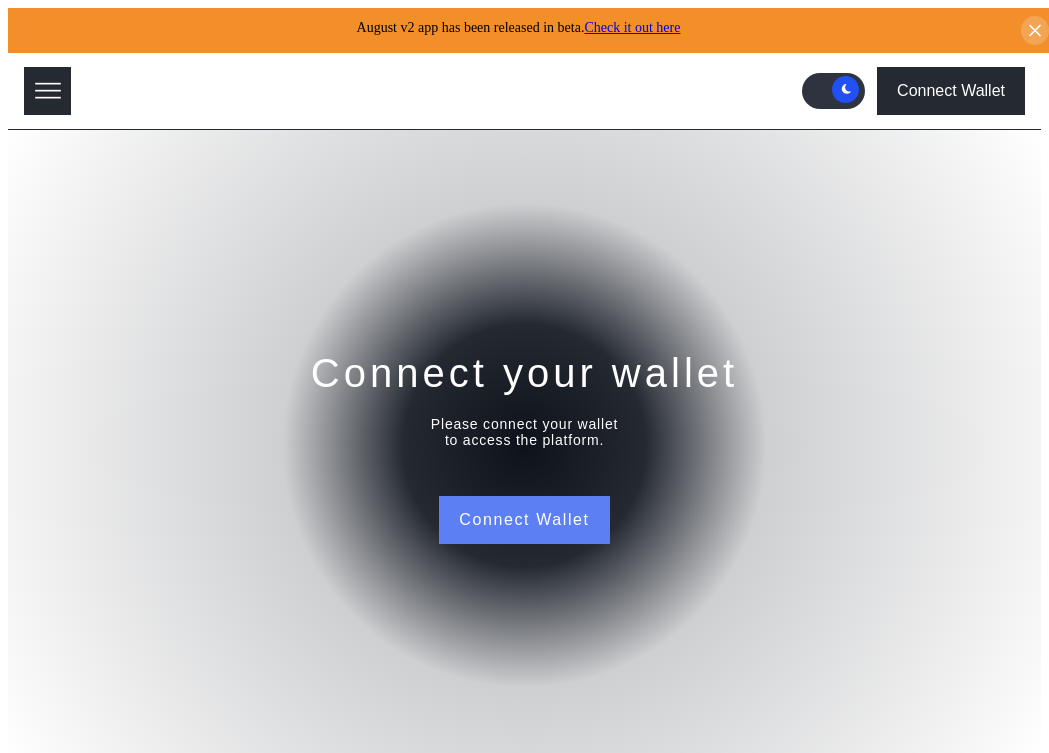 click on "Connect Wallet" at bounding box center (524, 520) 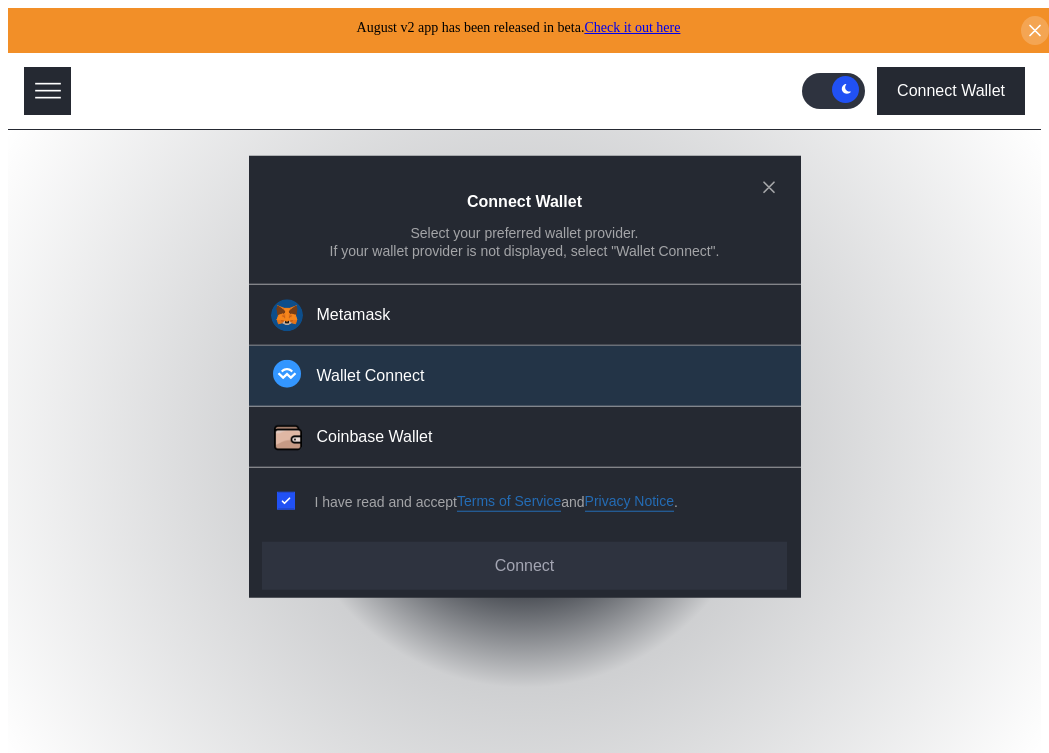 click on "Wallet Connect" at bounding box center [525, 376] 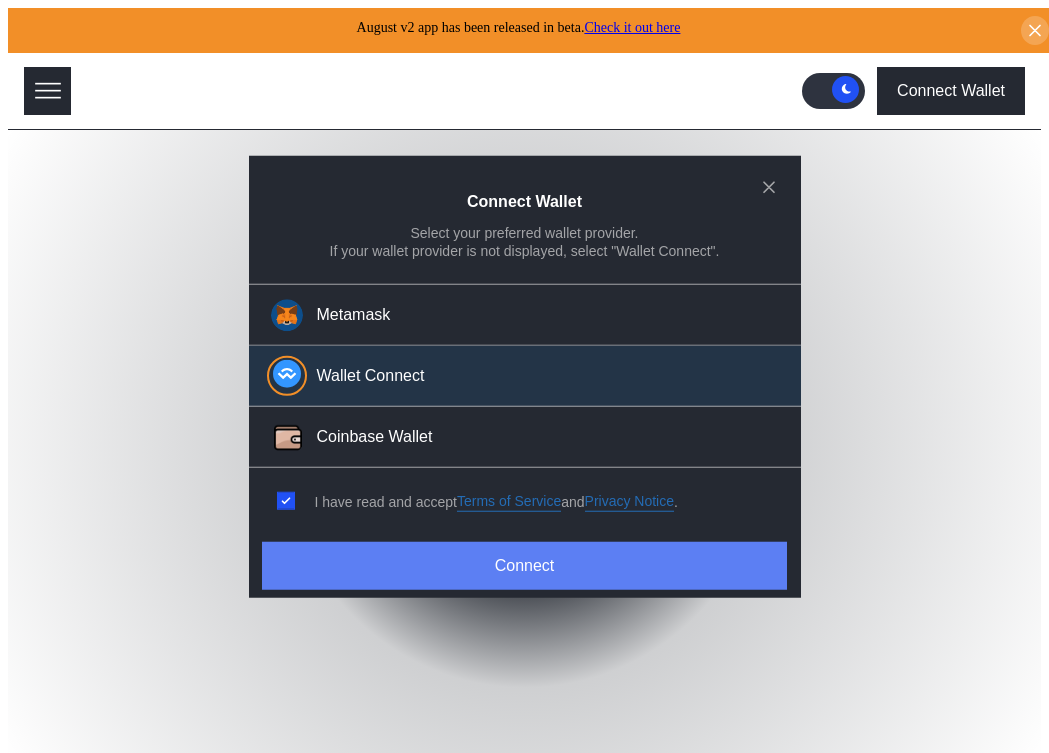 click on "Connect" at bounding box center [524, 566] 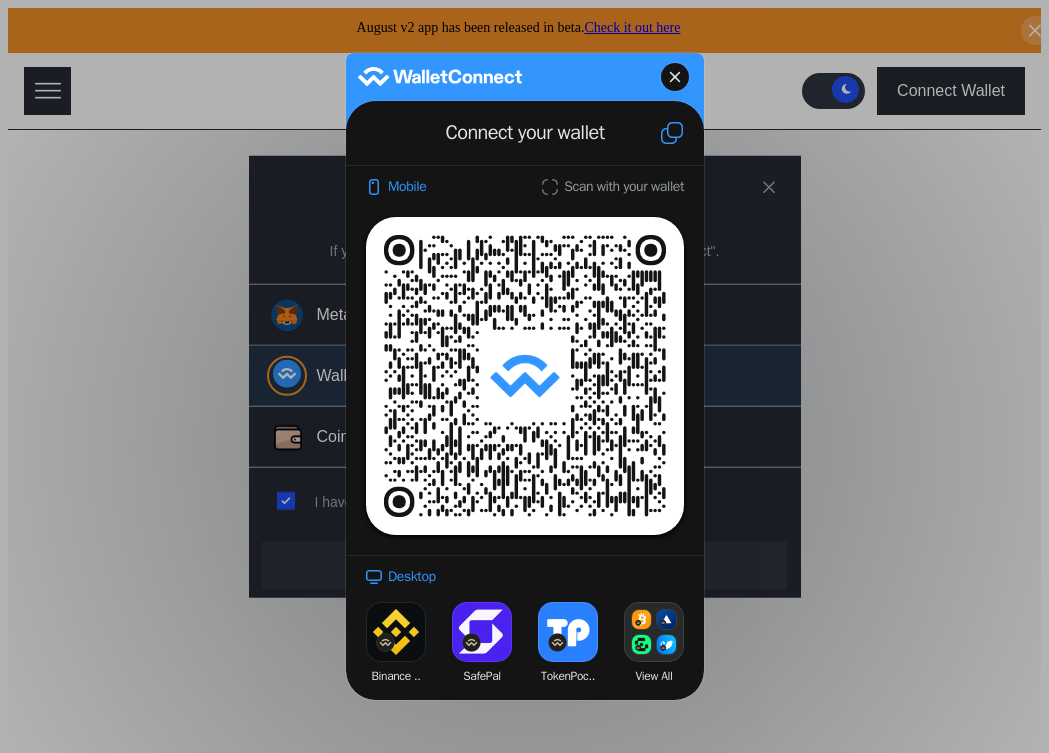 click at bounding box center [672, 133] 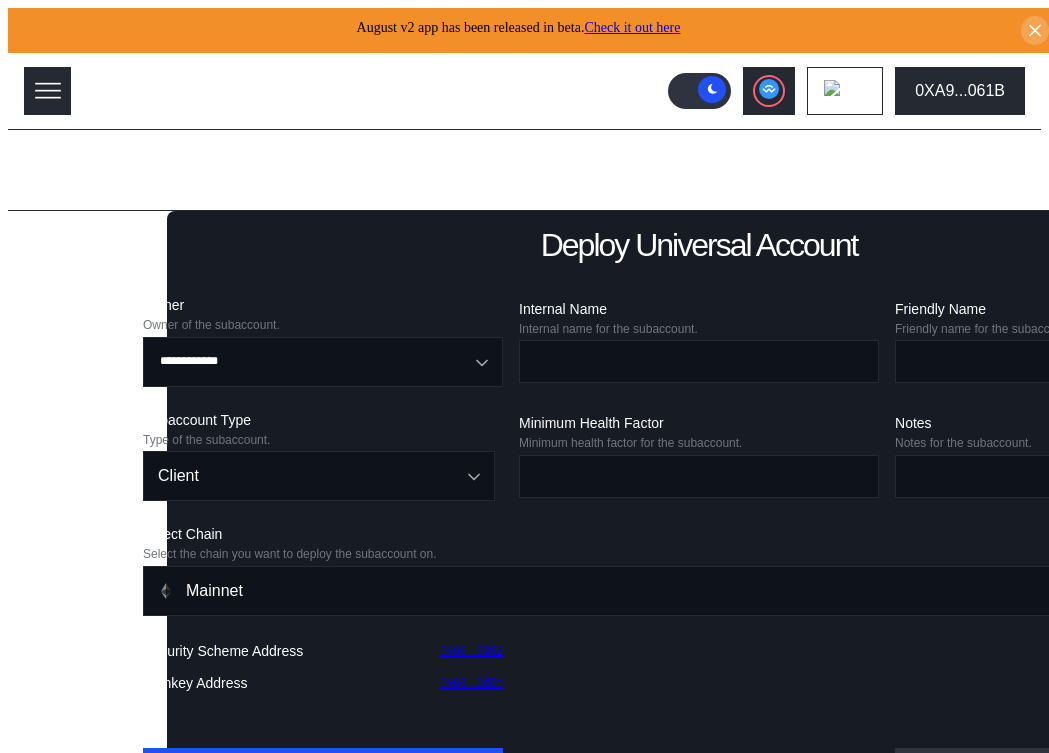click on "Lending Pools" at bounding box center (85, 245) 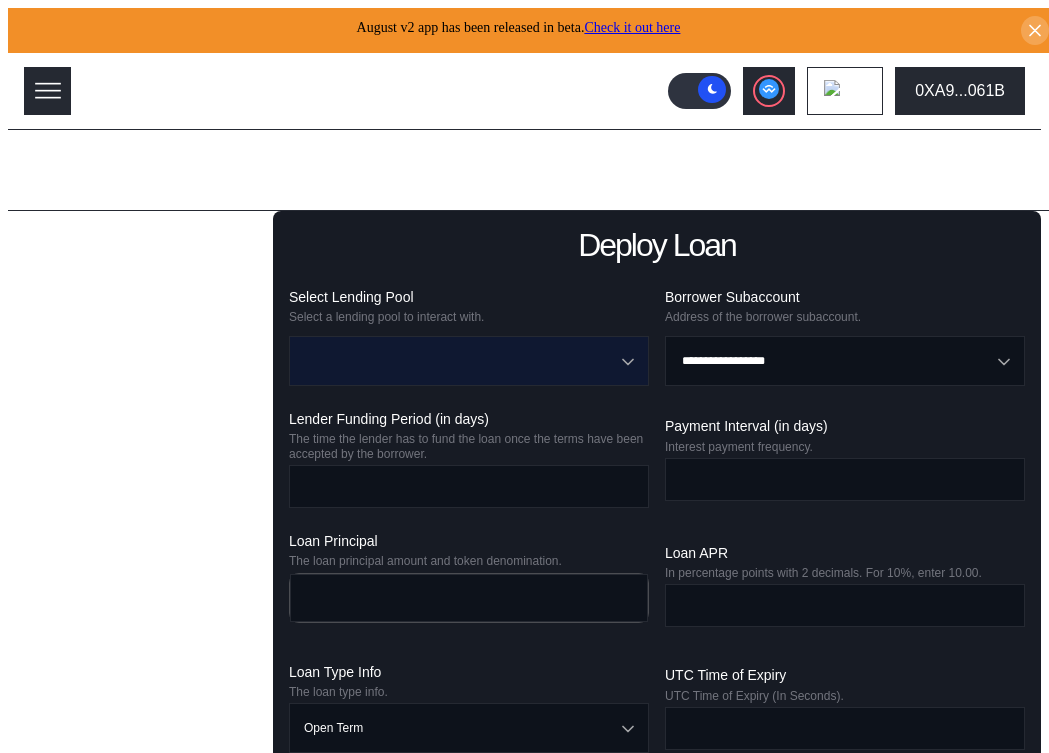 click at bounding box center [458, 361] 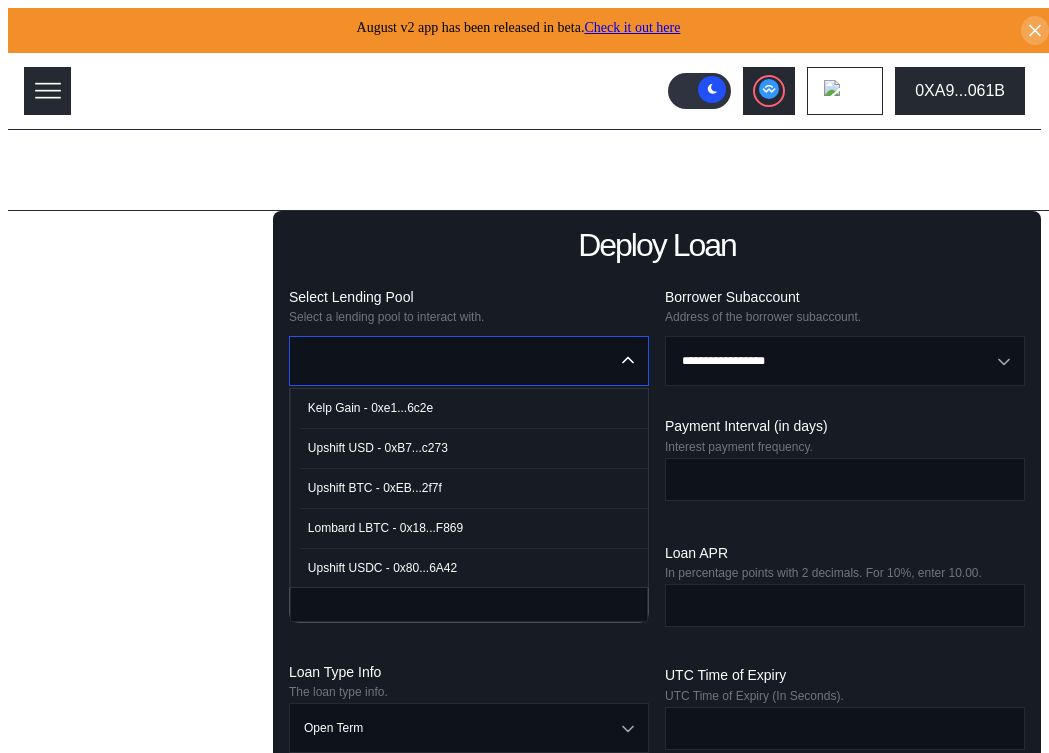 click on "Kelp Gain - 0xe1...6c2e" at bounding box center (474, 408) 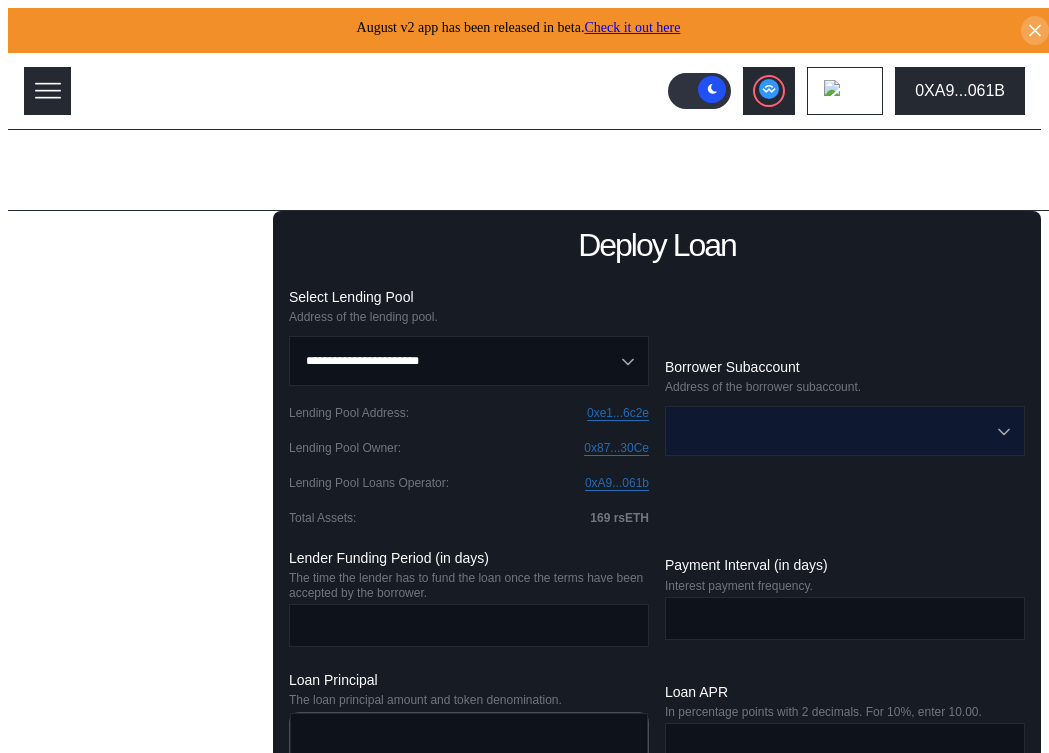 click at bounding box center (834, 431) 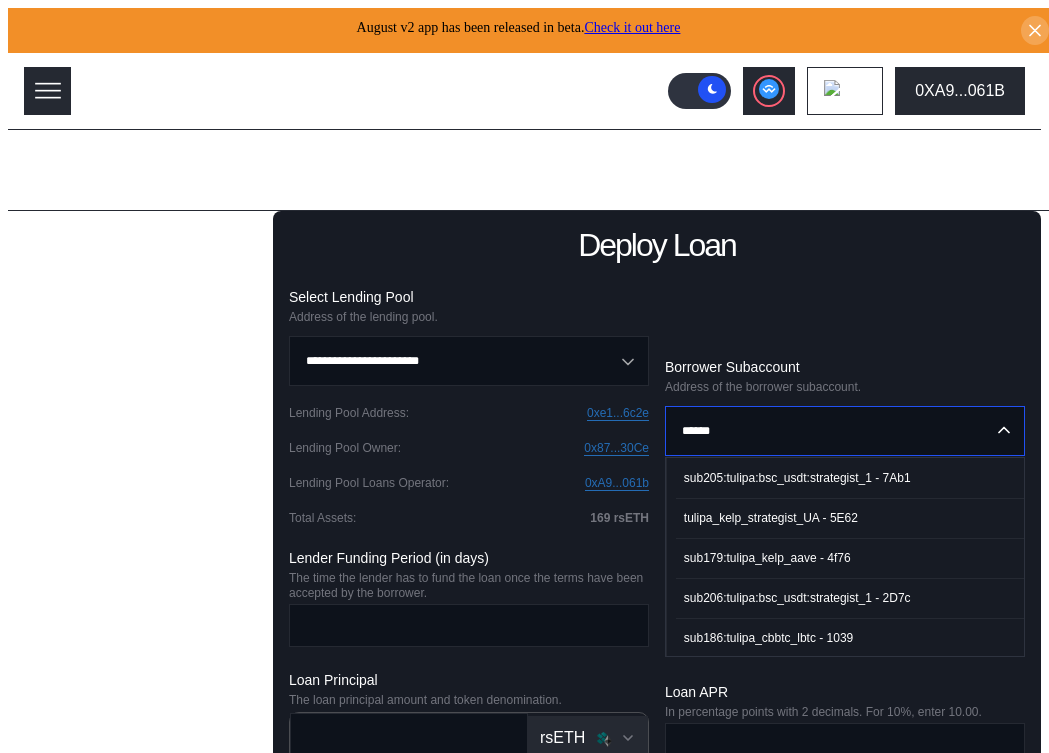 click on "tulipa_kelp_strategist_UA - 5E62" at bounding box center (850, 518) 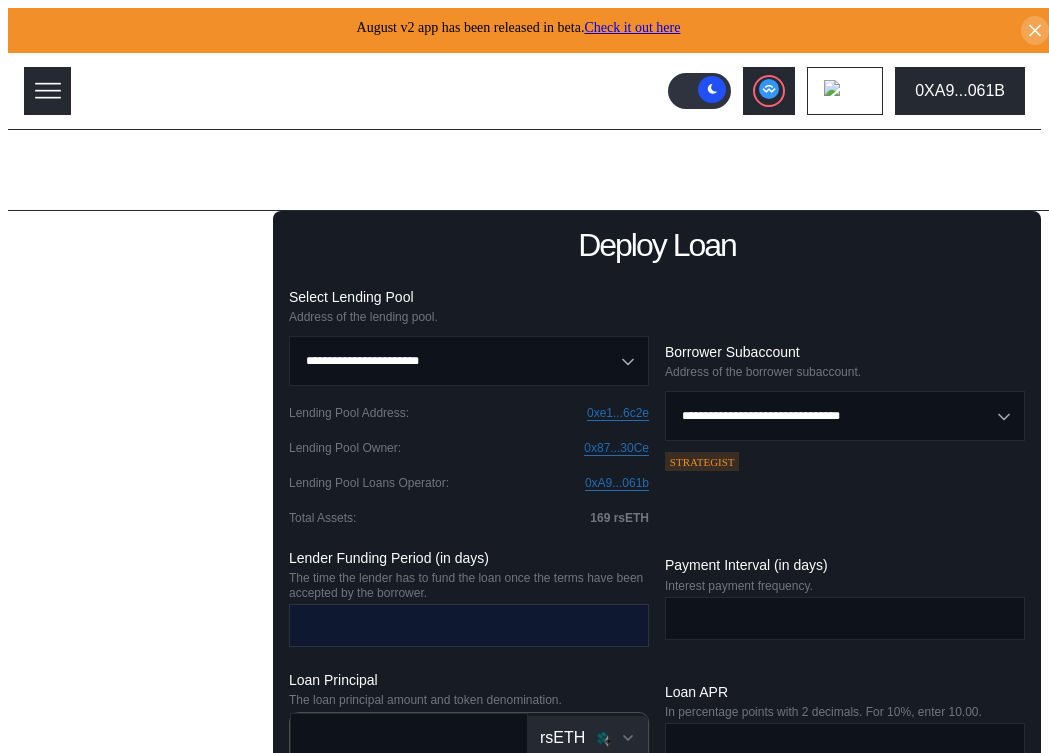 click at bounding box center (454, 625) 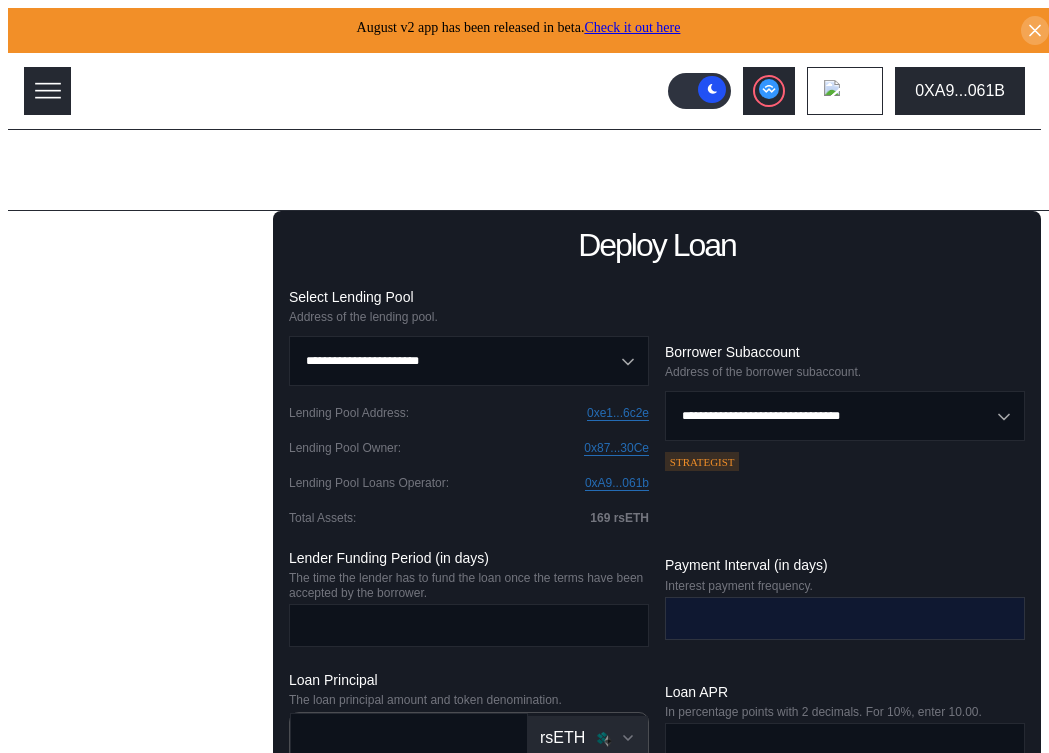 type on "*" 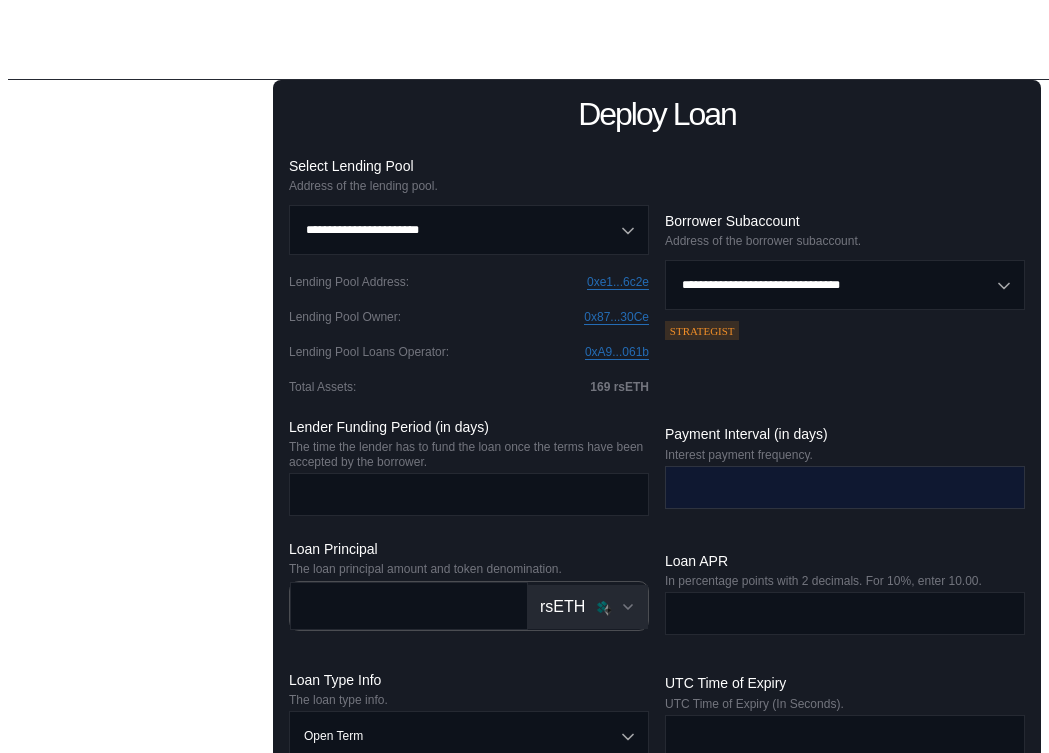 scroll, scrollTop: 137, scrollLeft: 0, axis: vertical 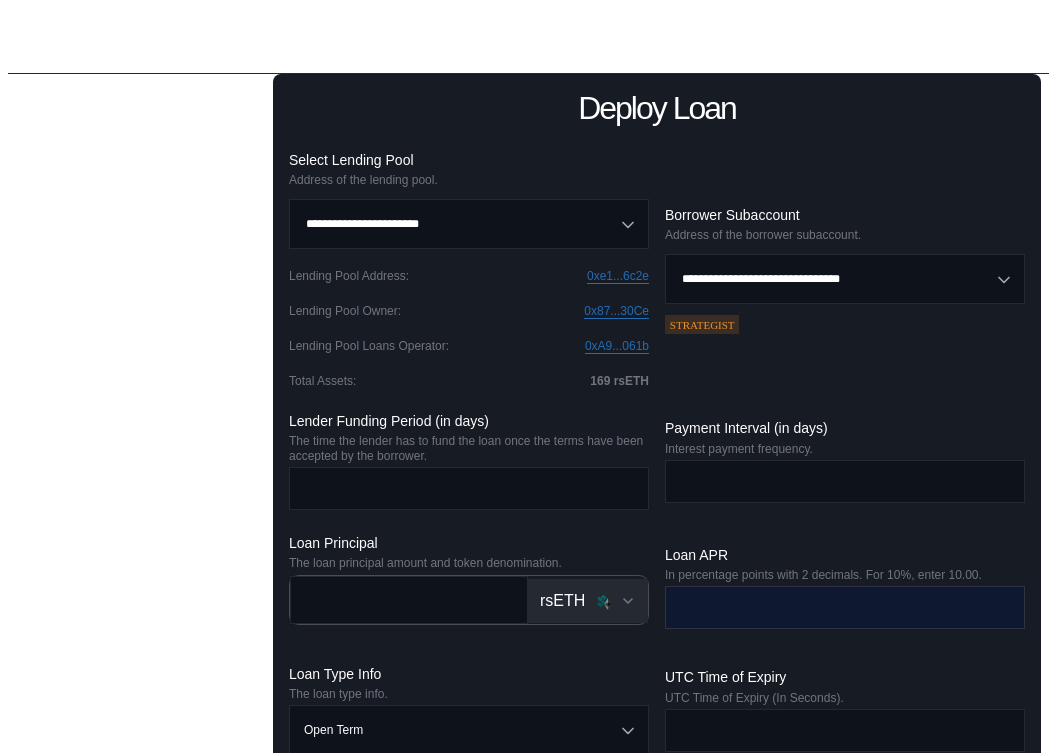 click at bounding box center [830, 607] 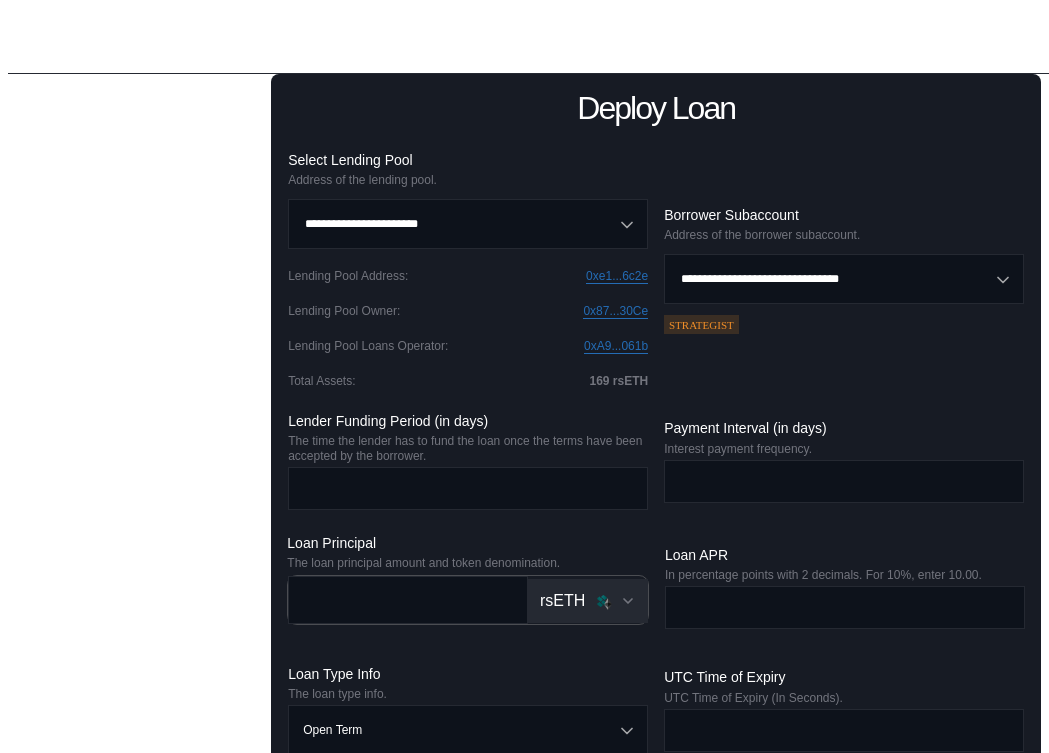 scroll, scrollTop: 0, scrollLeft: 0, axis: both 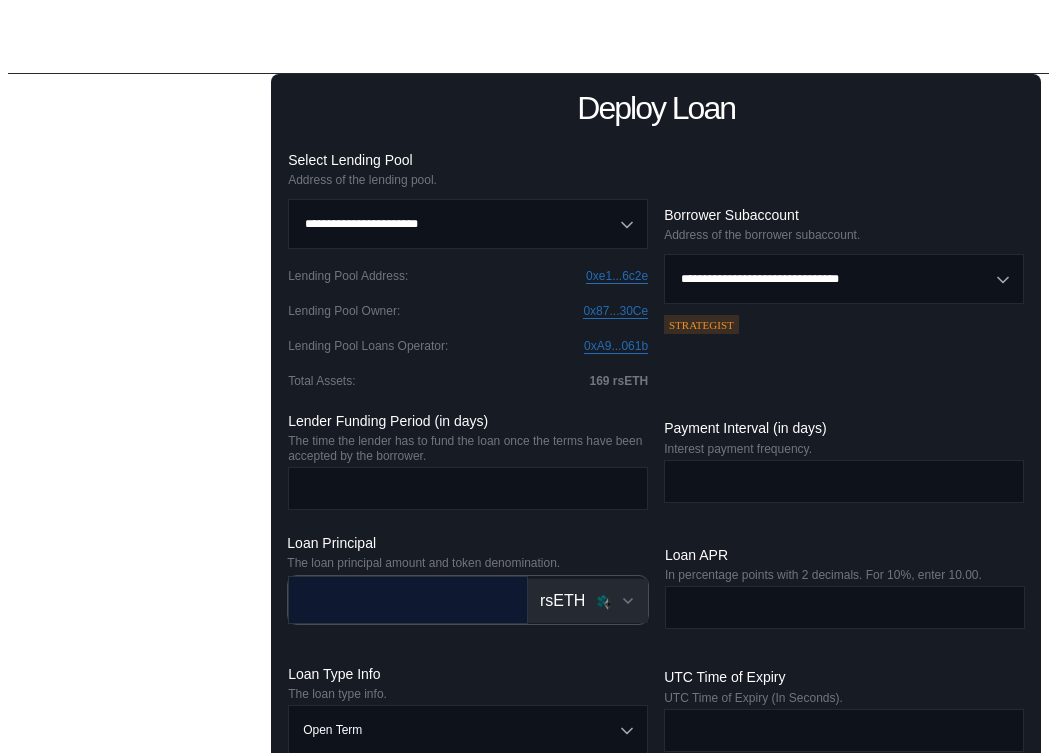 click at bounding box center [392, 600] 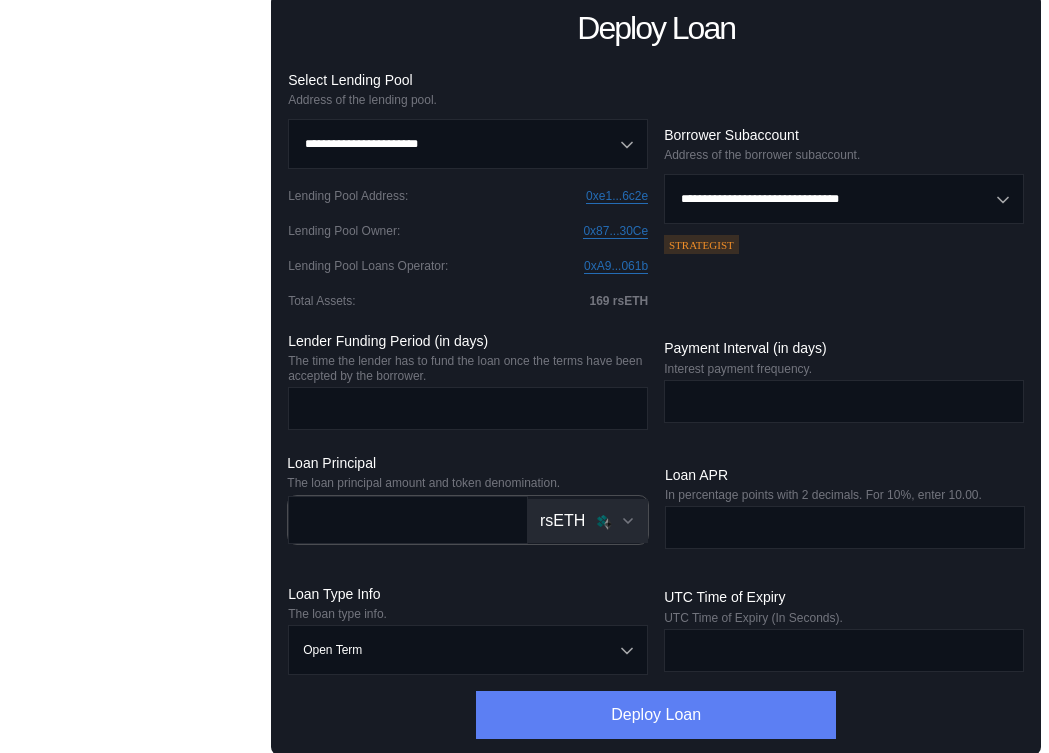 click on "Deploy Loan" at bounding box center [656, 715] 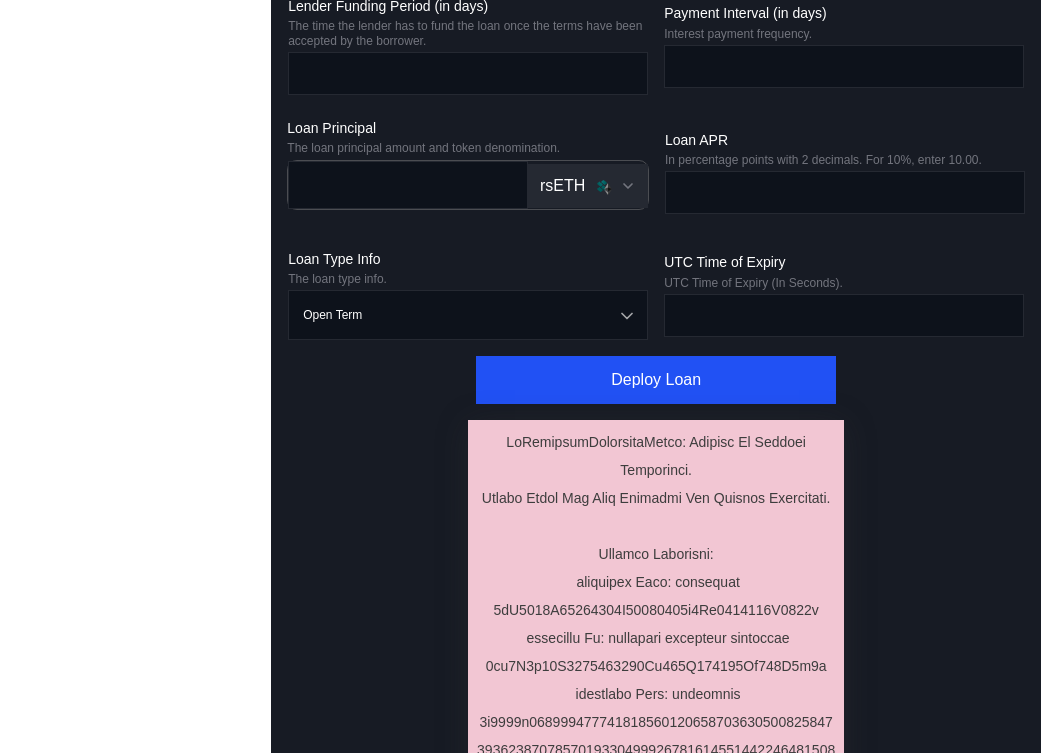 scroll, scrollTop: 557, scrollLeft: 0, axis: vertical 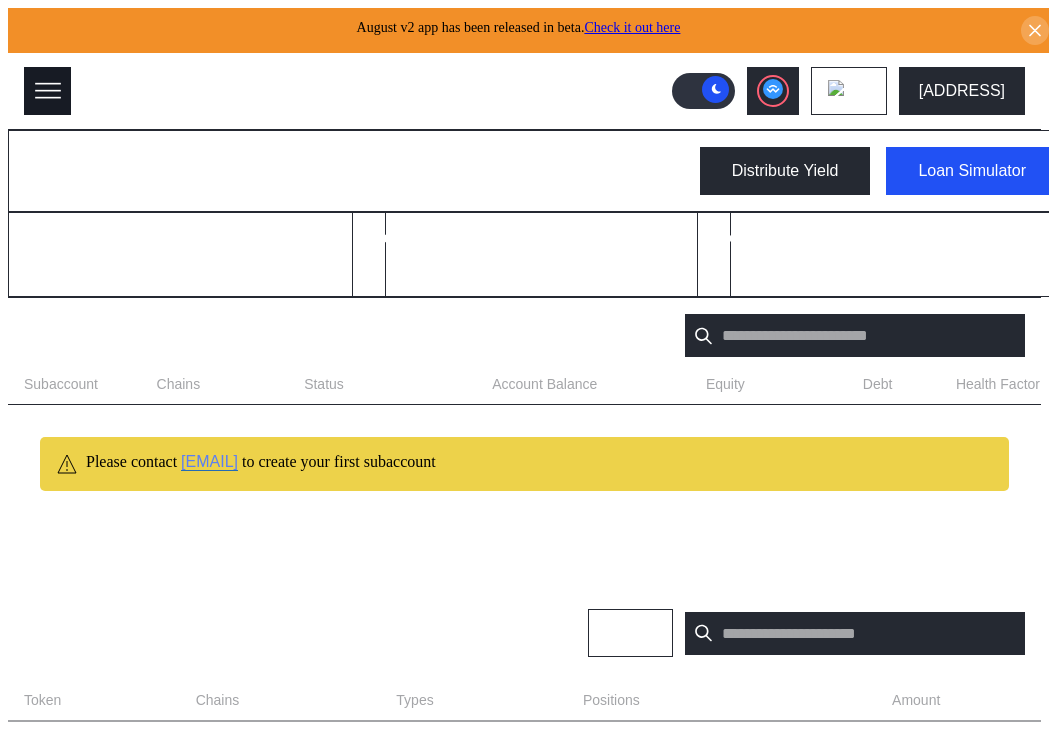 click 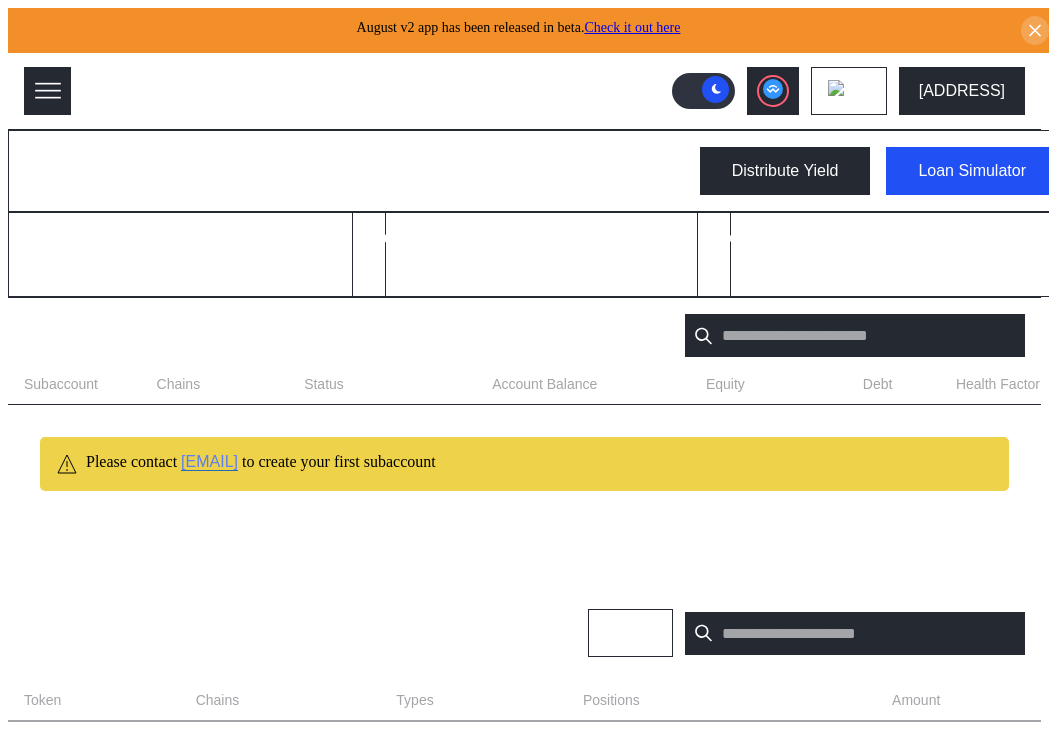 click on "Admin" at bounding box center (218, 1443) 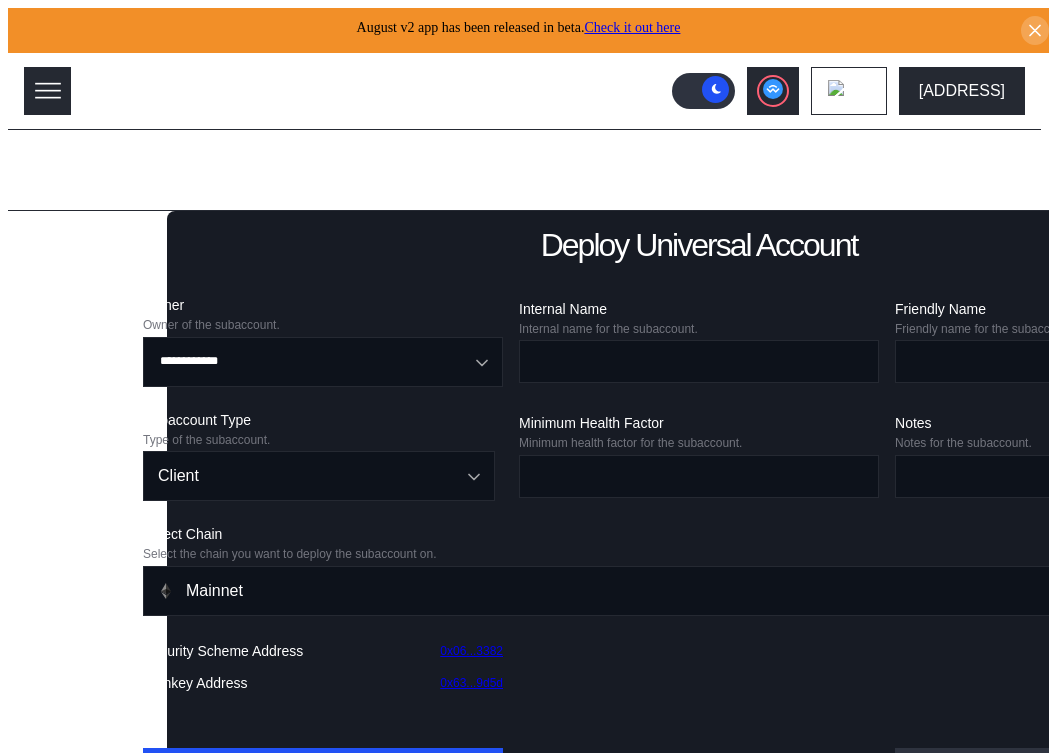 click on "Menu Dashboard Loan Book Permissions History Discount Factors Admin Automations [ADDRESS] Light Mode" at bounding box center [524, 1110] 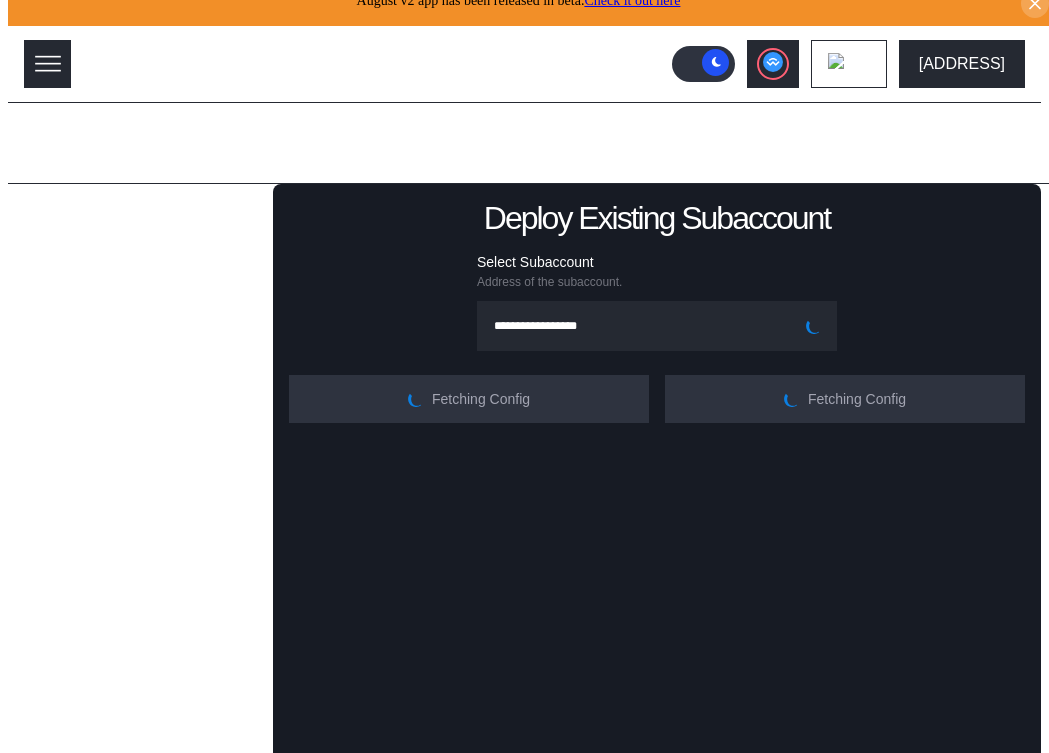 scroll, scrollTop: 80, scrollLeft: 0, axis: vertical 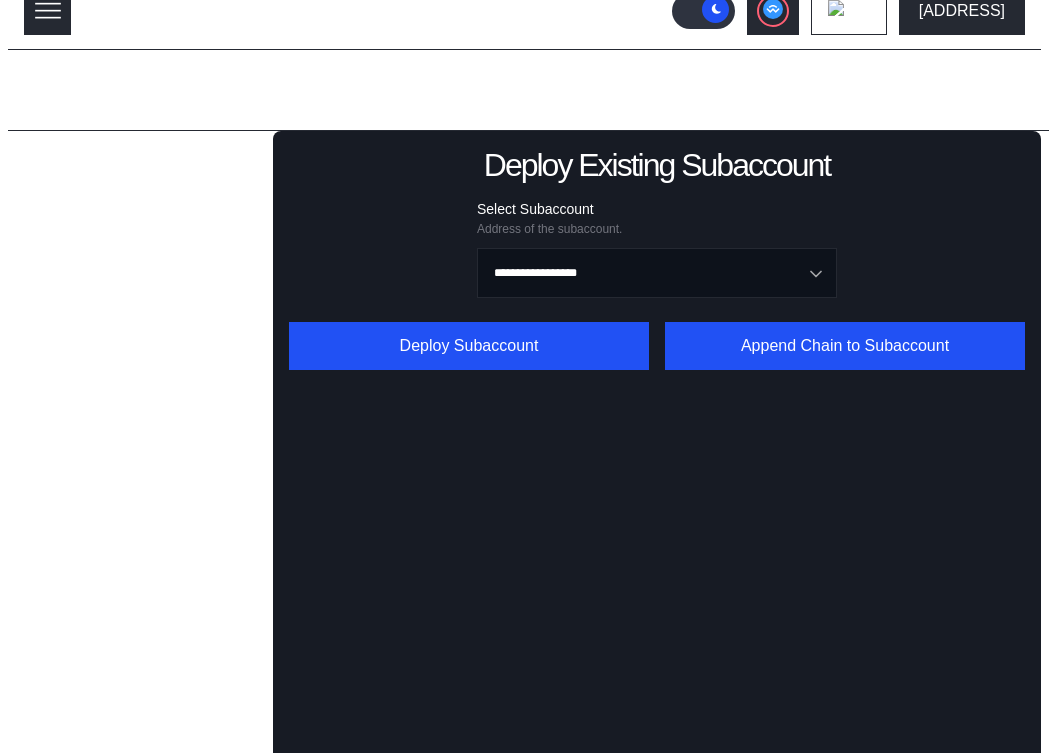 click on "Collateral" at bounding box center (147, 507) 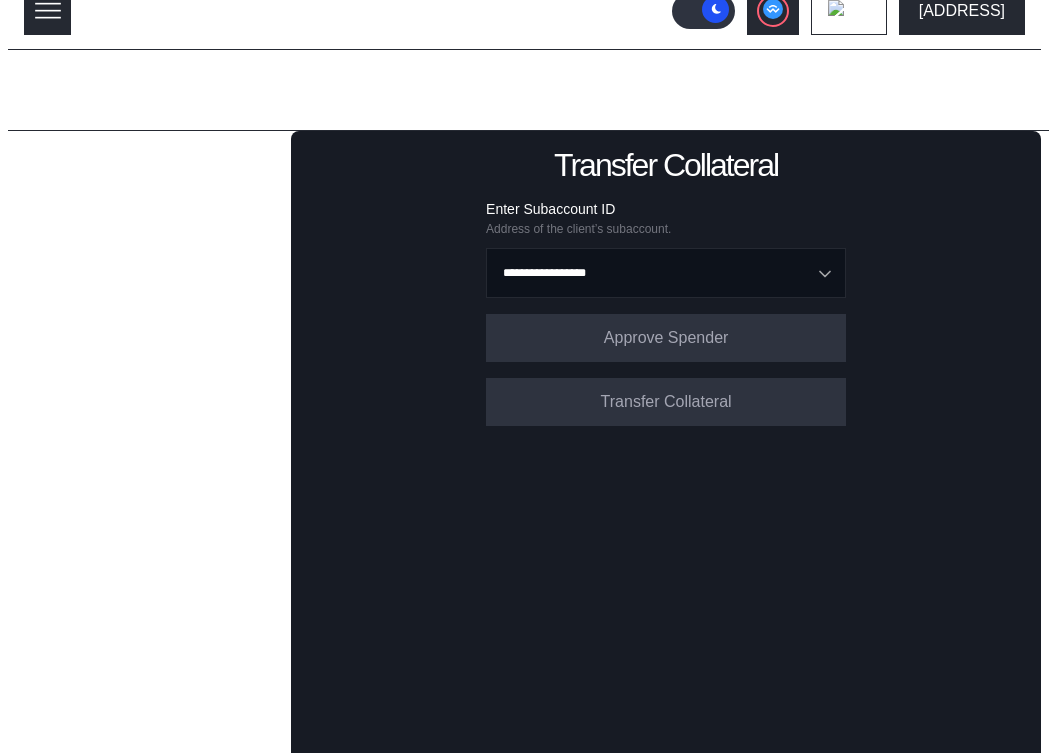 click on "Lending Pools" at bounding box center [85, 165] 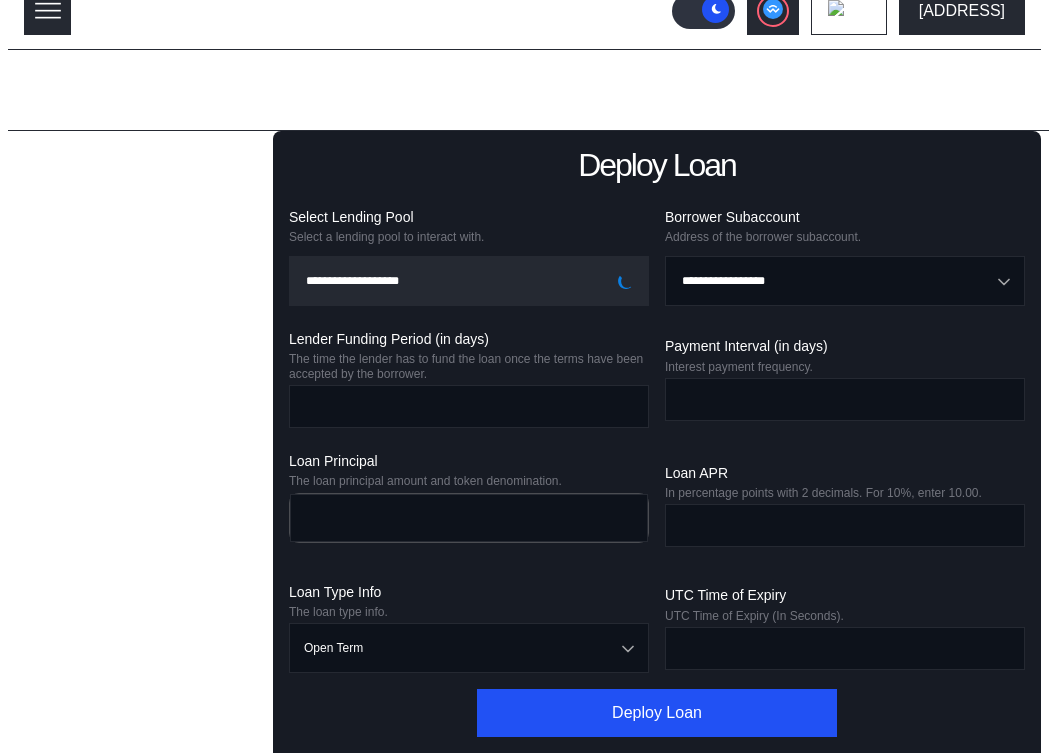 click on "Deploy Loan" at bounding box center (145, 196) 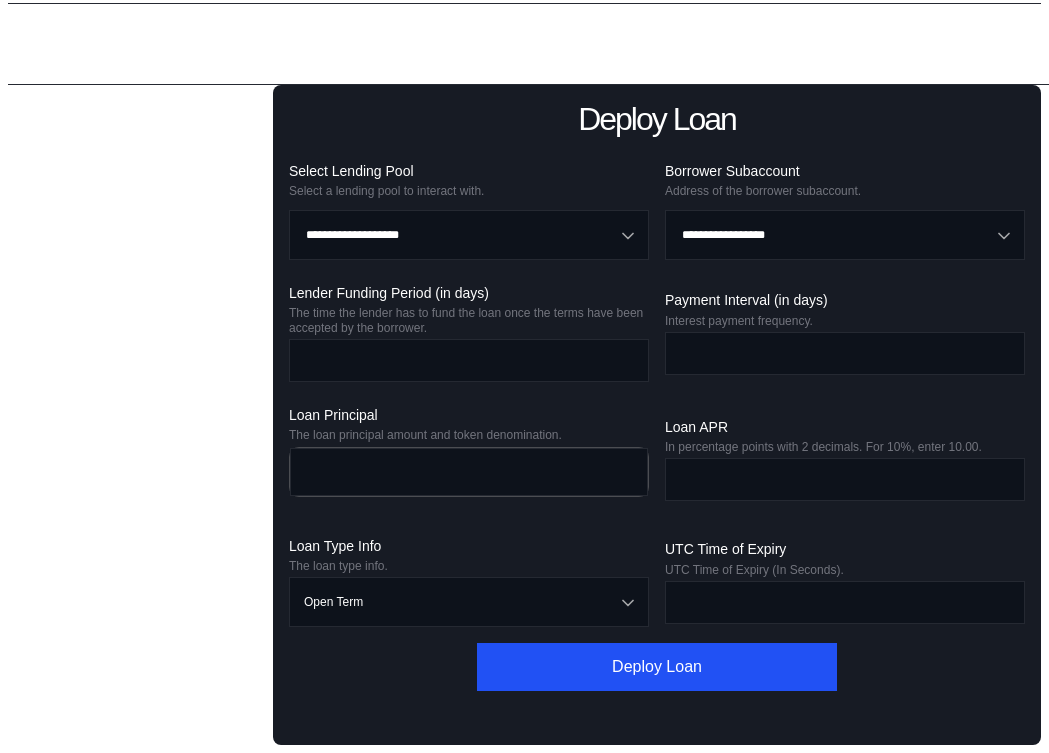 scroll, scrollTop: 0, scrollLeft: 0, axis: both 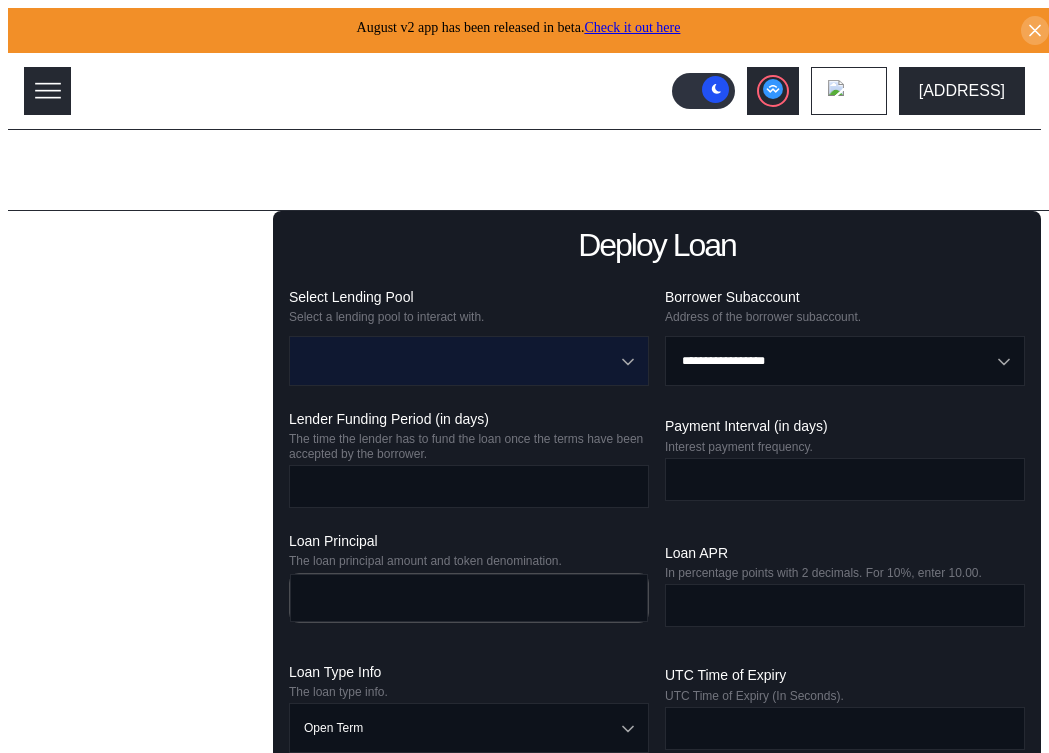 click at bounding box center [458, 361] 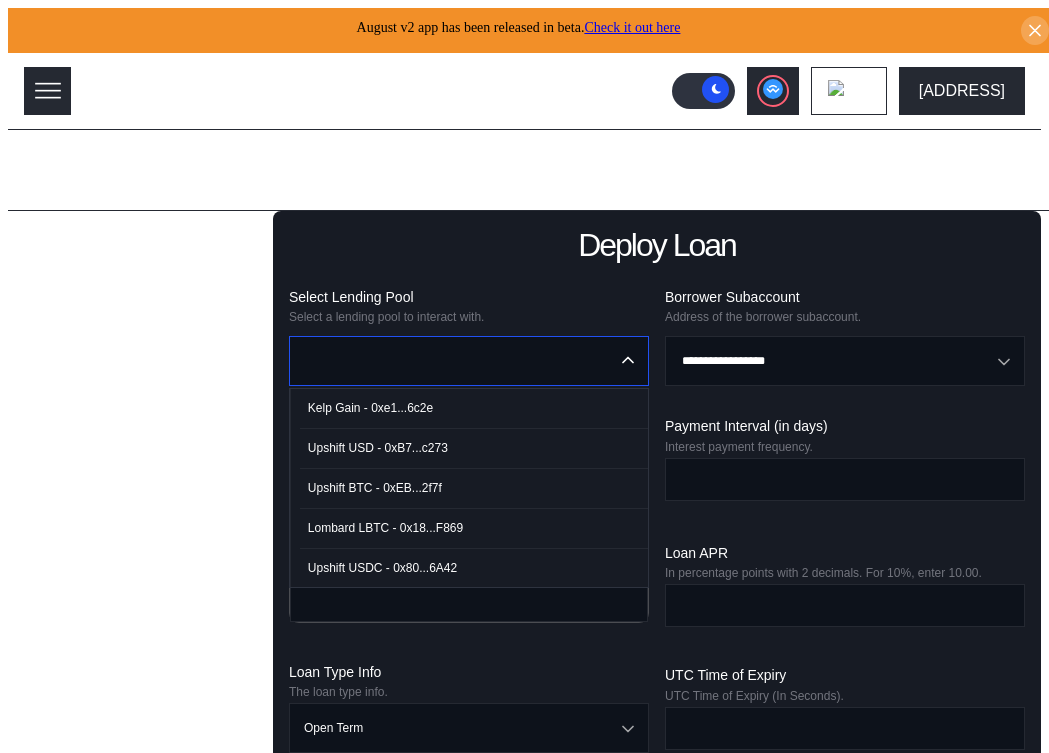 click on "Kelp Gain - 0xe1...6c2e" at bounding box center (474, 408) 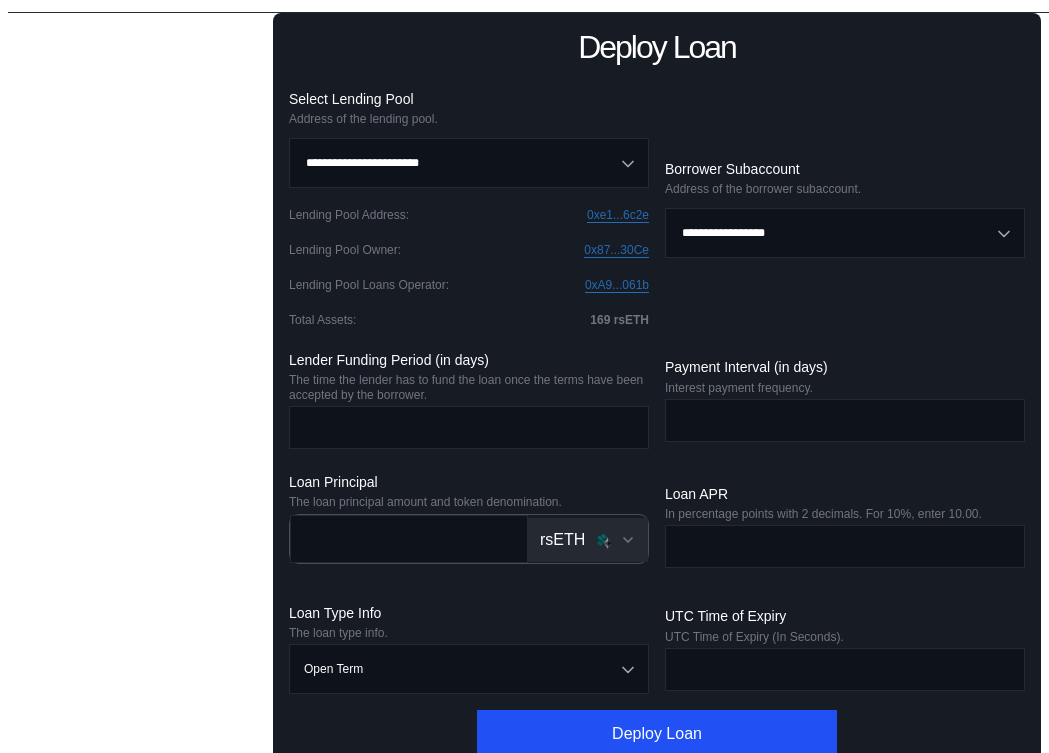 scroll, scrollTop: 157, scrollLeft: 0, axis: vertical 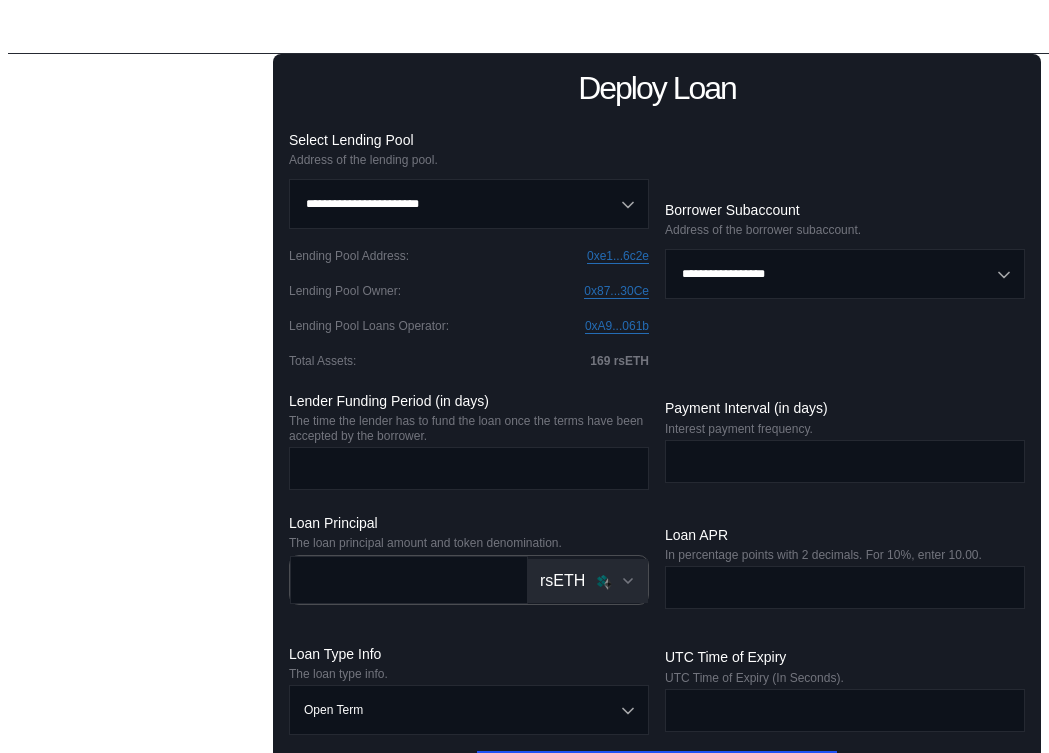click on "**********" at bounding box center (845, 250) 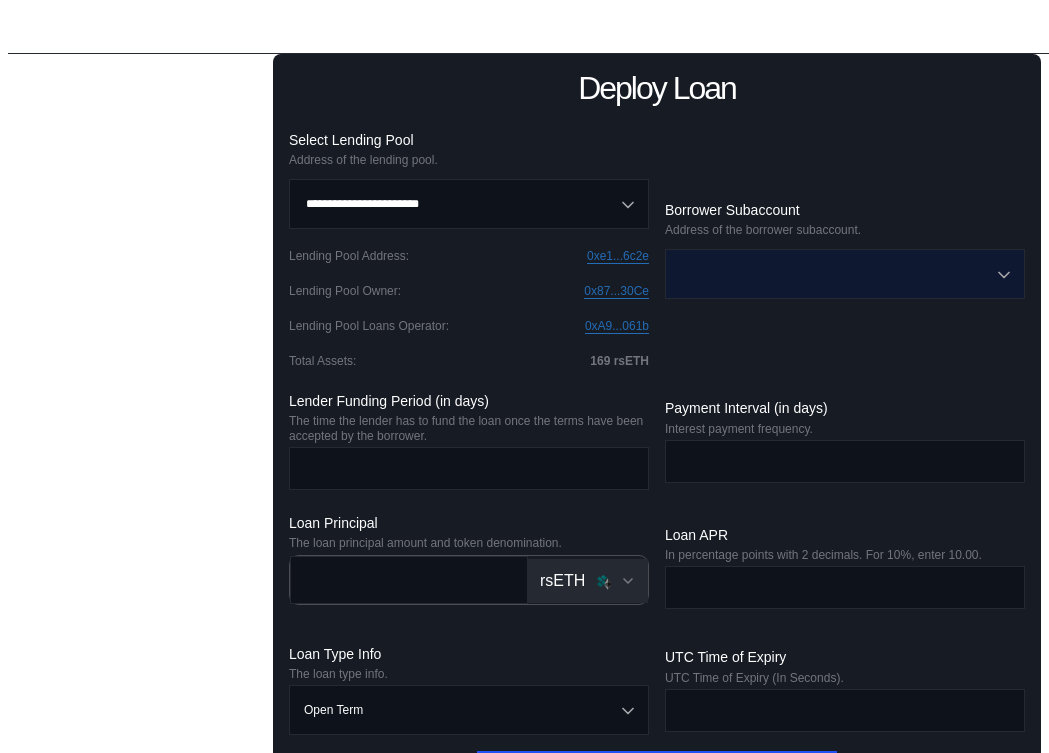 click at bounding box center [834, 274] 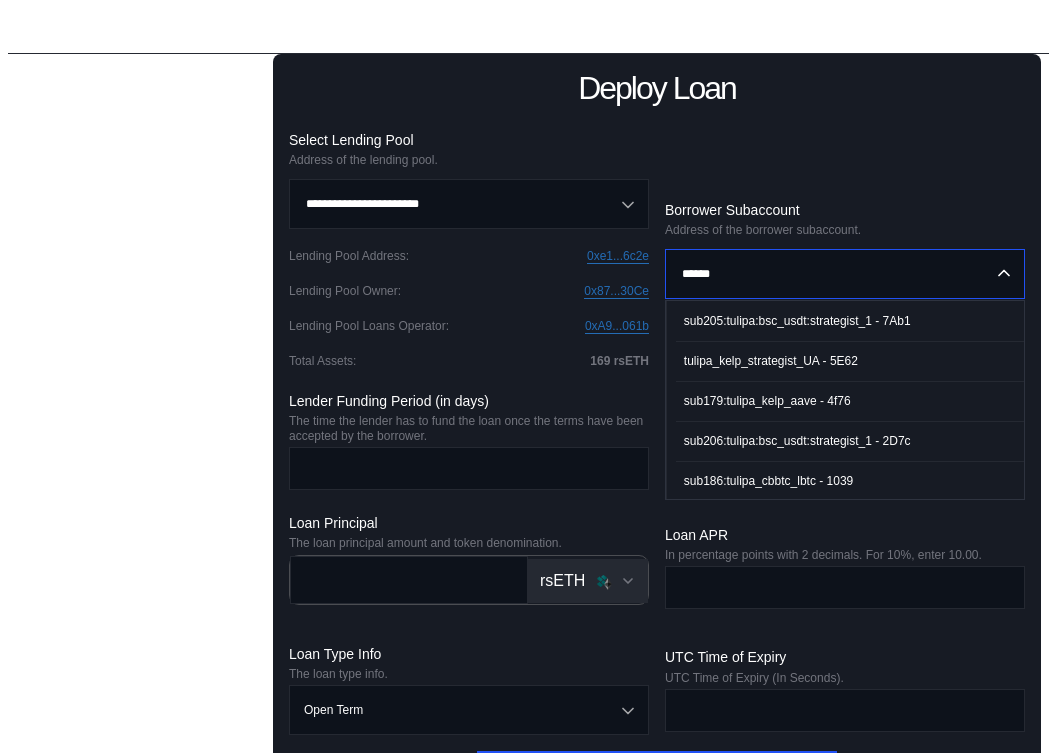 click on "tulipa_kelp_strategist_UA - 5E62" at bounding box center (850, 361) 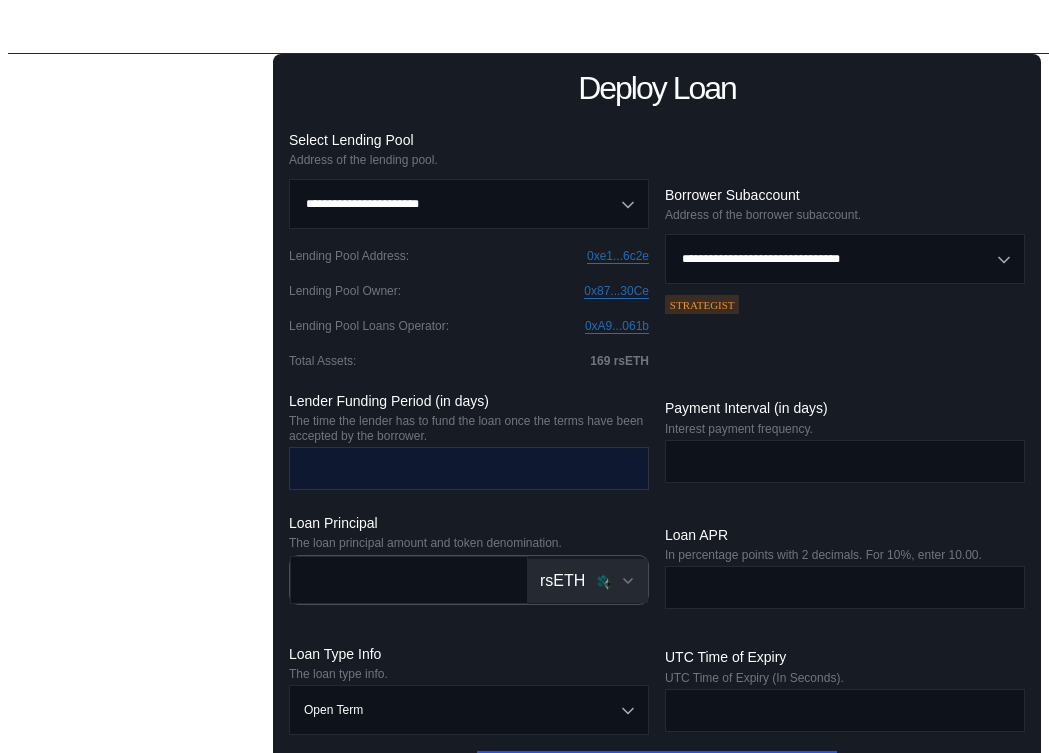 click at bounding box center [454, 468] 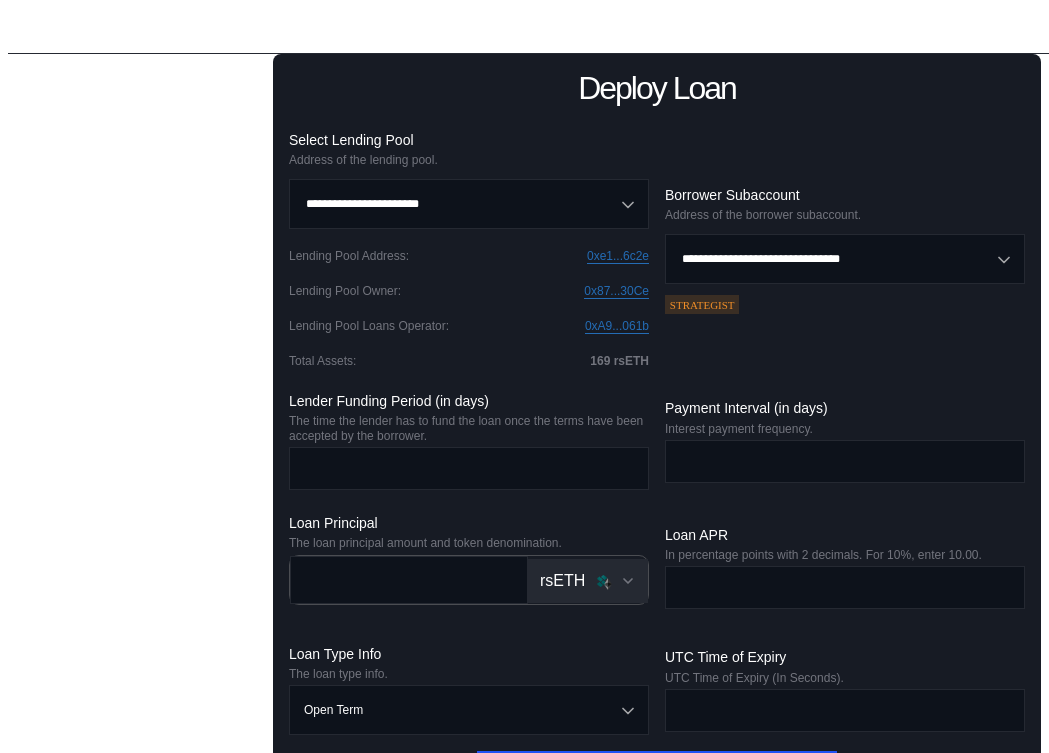 type on "*" 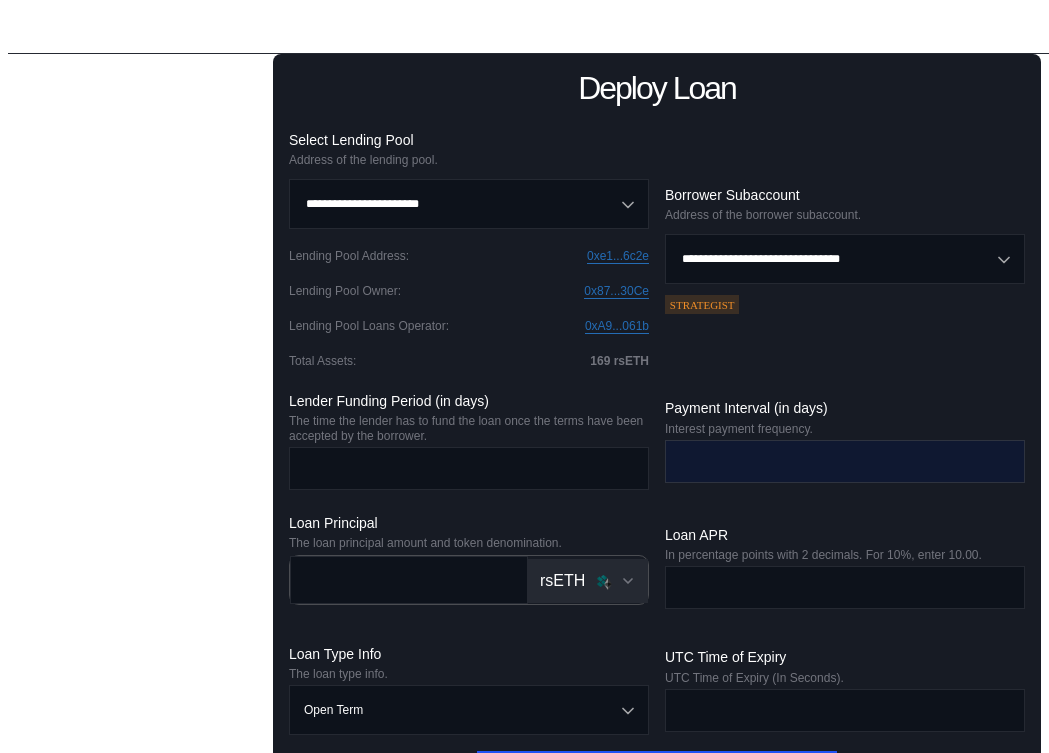 click at bounding box center [830, 461] 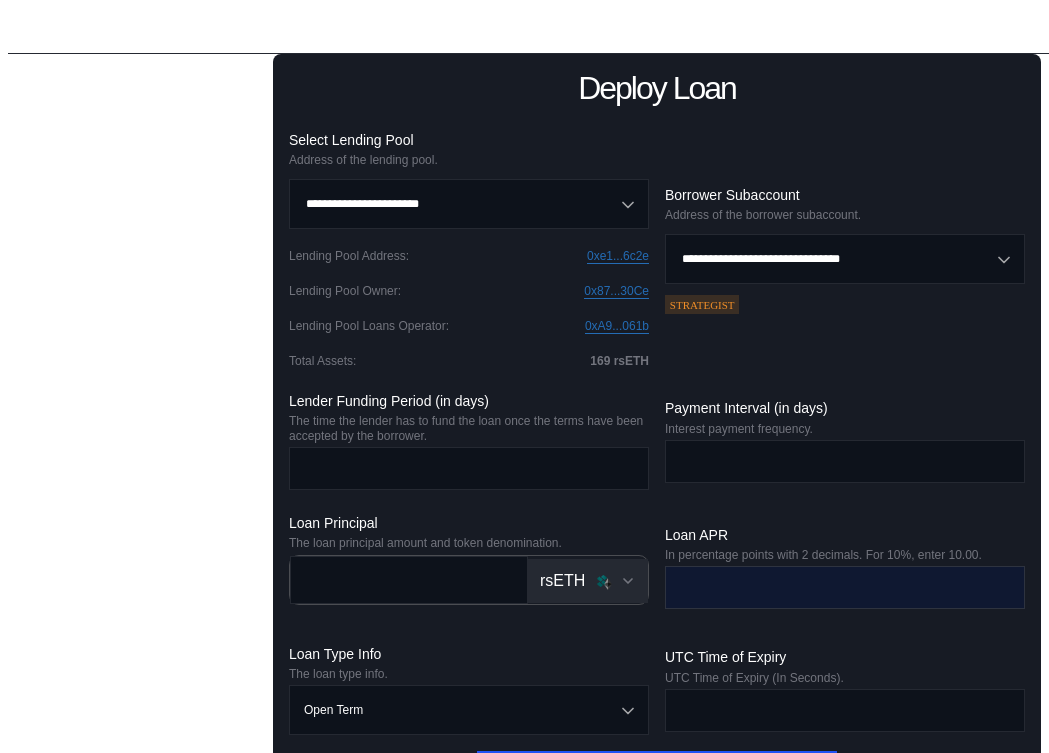 type on "*" 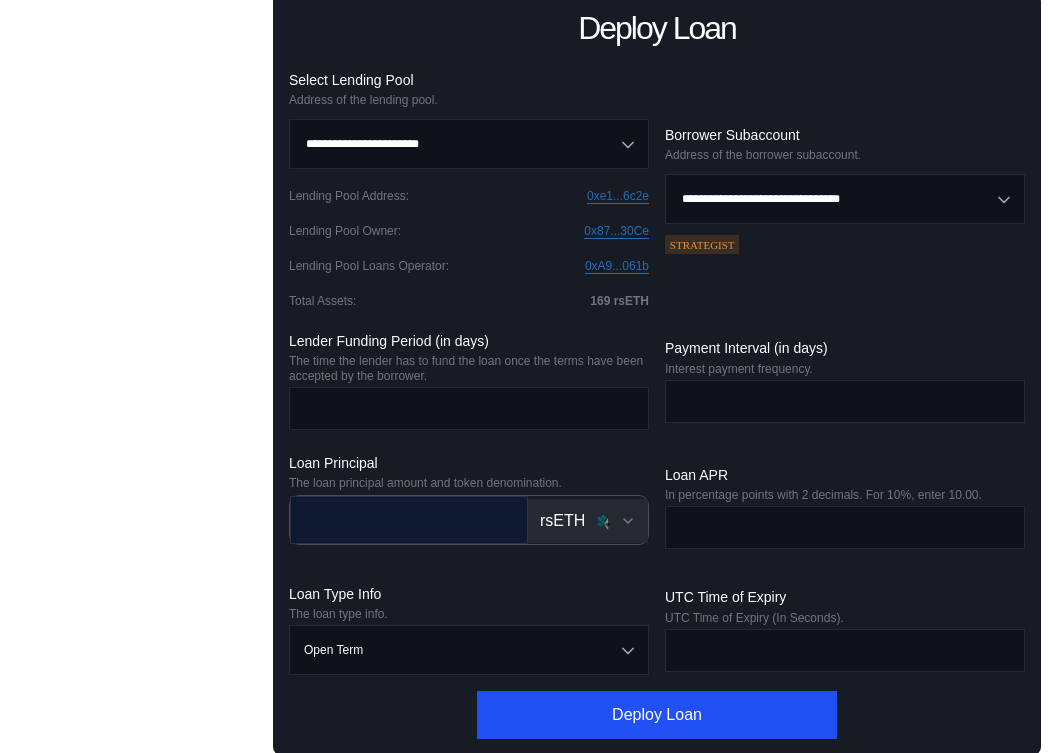 click at bounding box center (394, 519) 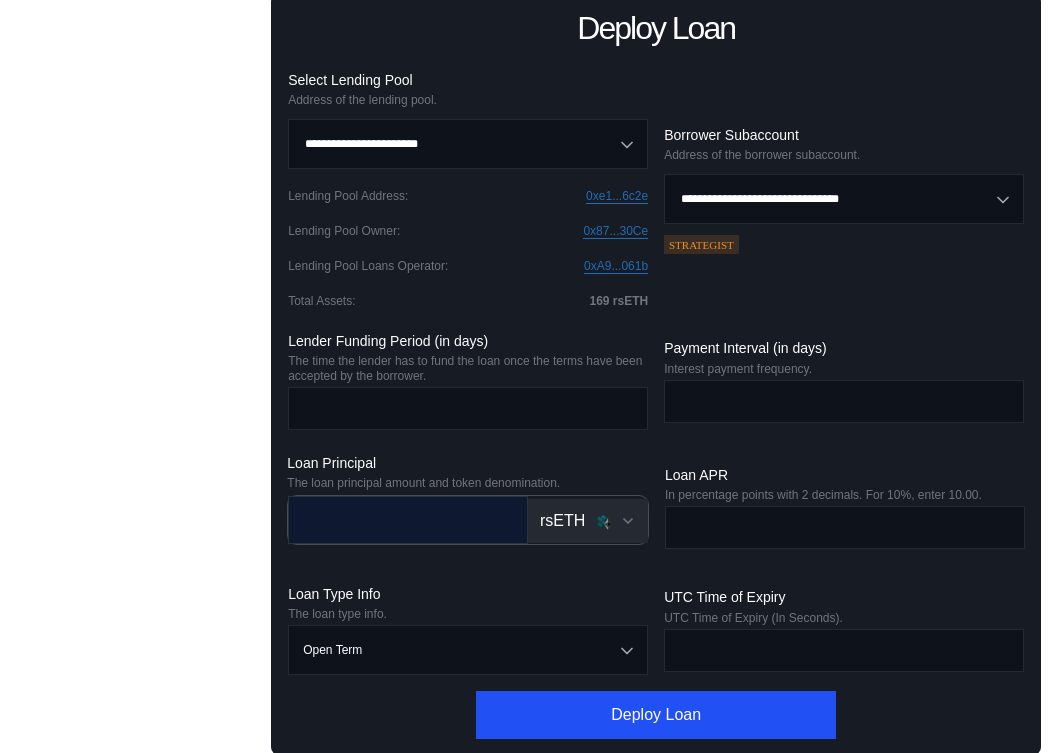 scroll, scrollTop: 0, scrollLeft: 0, axis: both 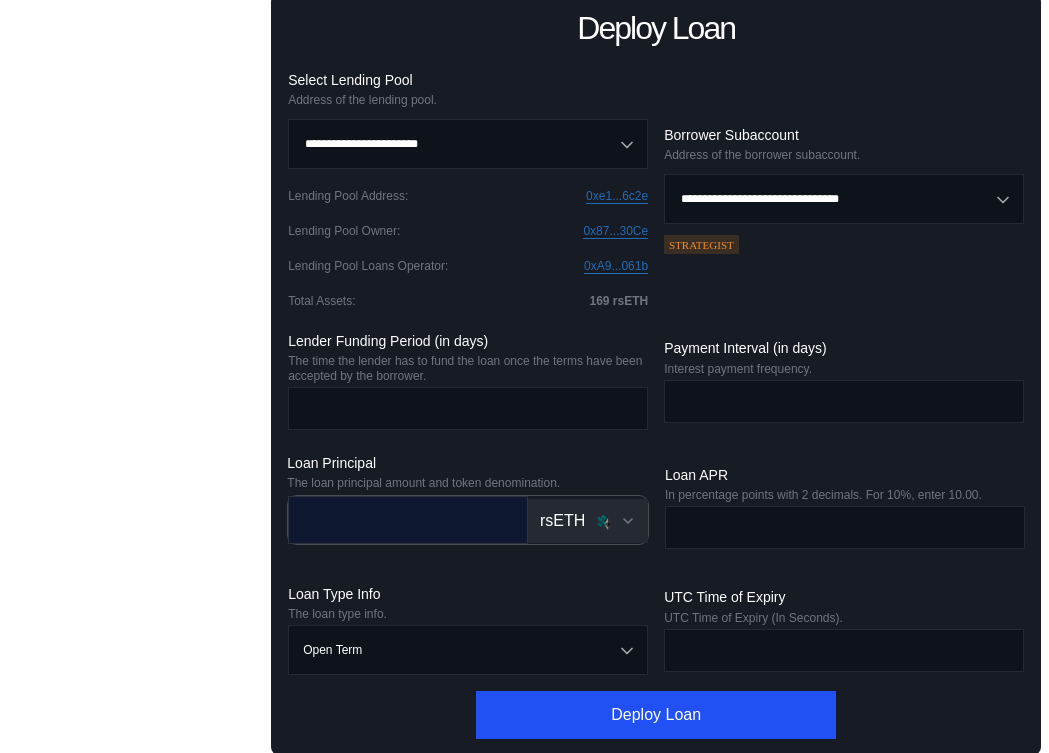 click at bounding box center (392, 520) 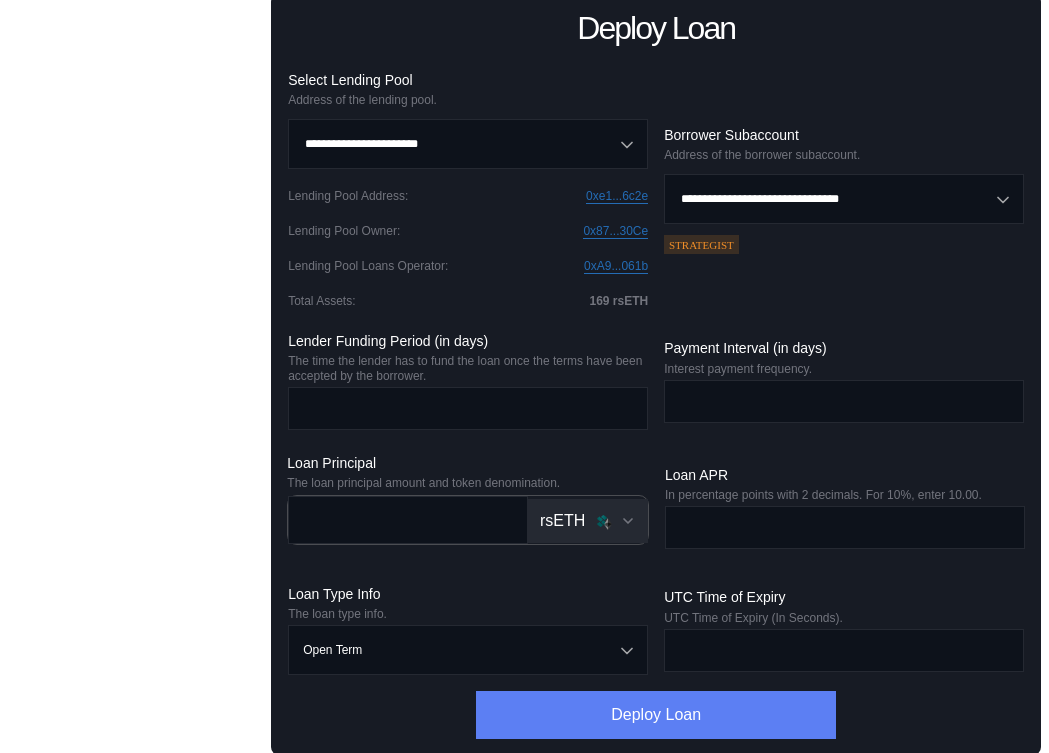 type on "**********" 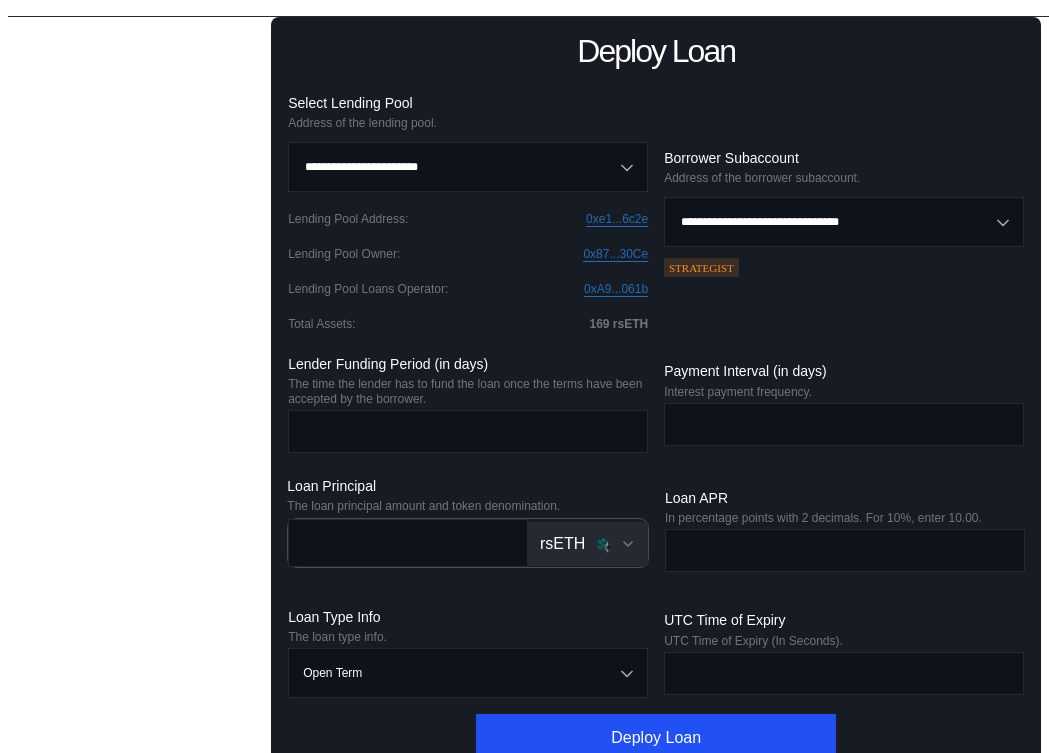 scroll, scrollTop: 0, scrollLeft: 0, axis: both 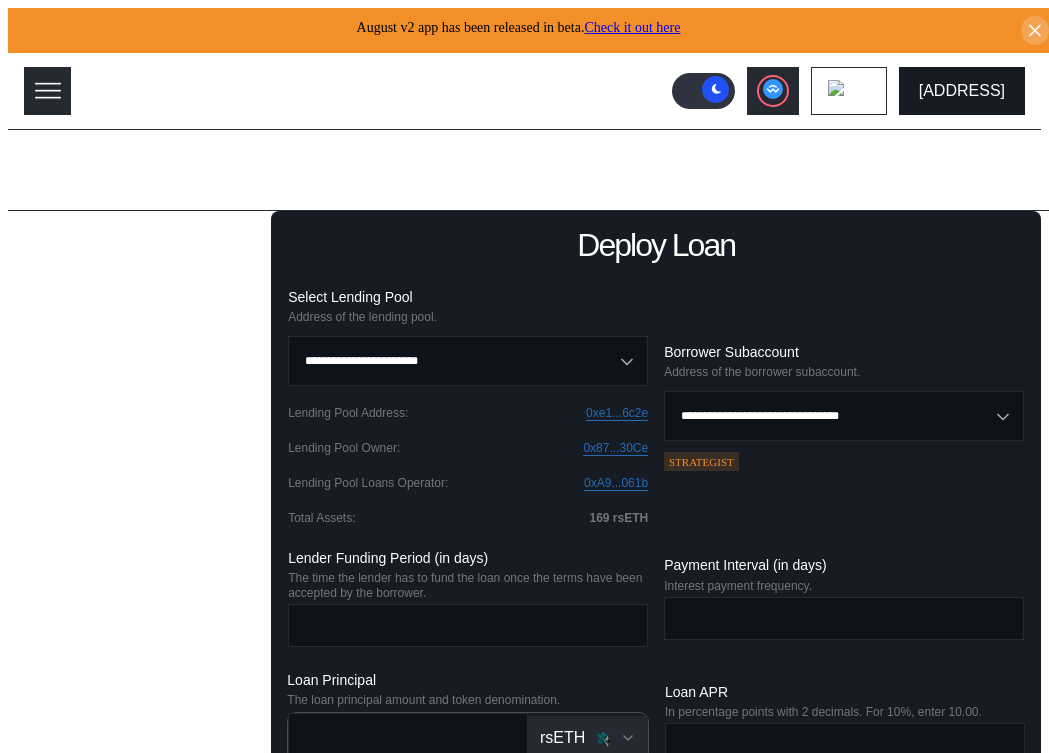 click on "[ADDRESS]" at bounding box center [962, 91] 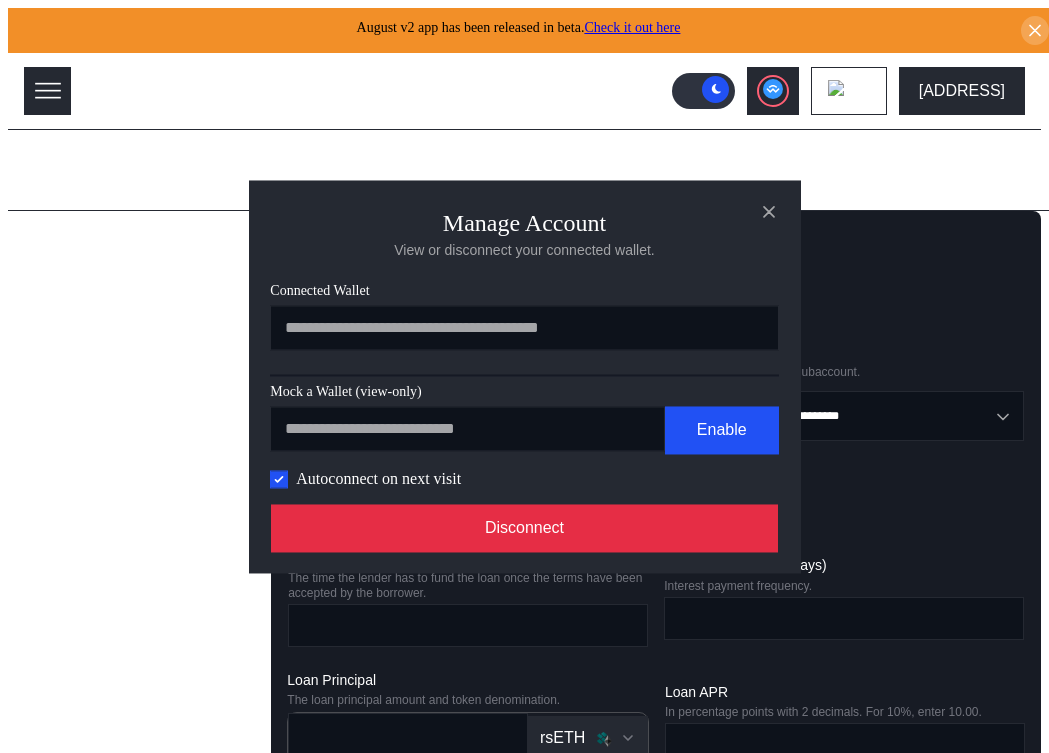 click on "Disconnect" at bounding box center [525, 528] 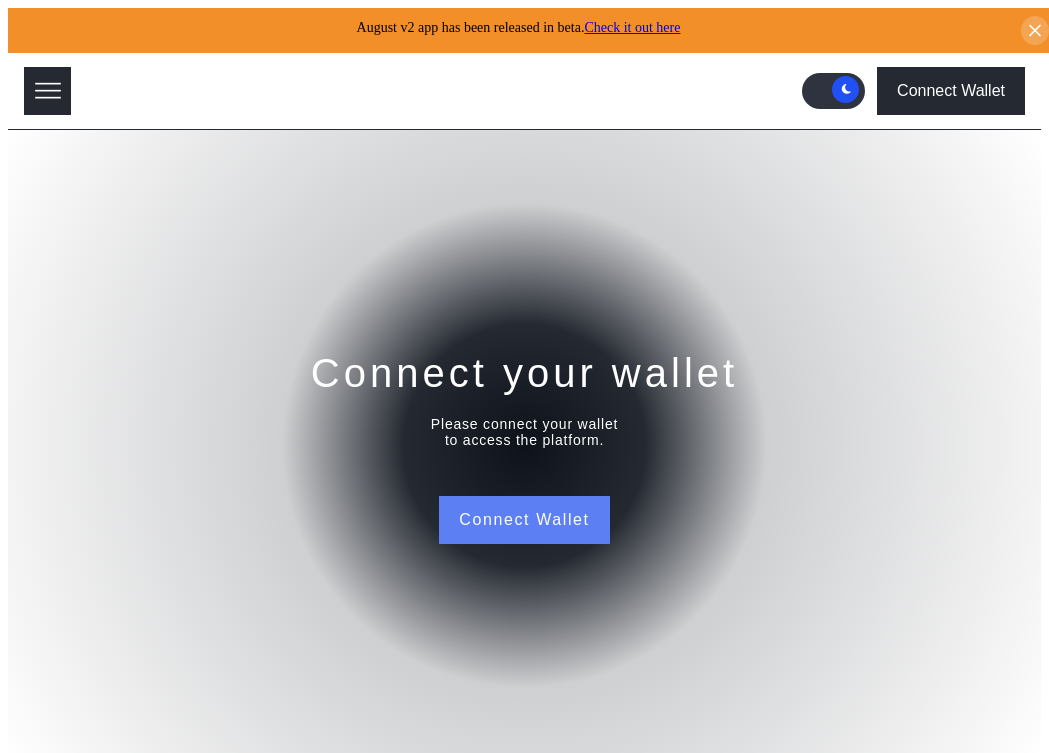 click on "Connect Wallet" at bounding box center [524, 520] 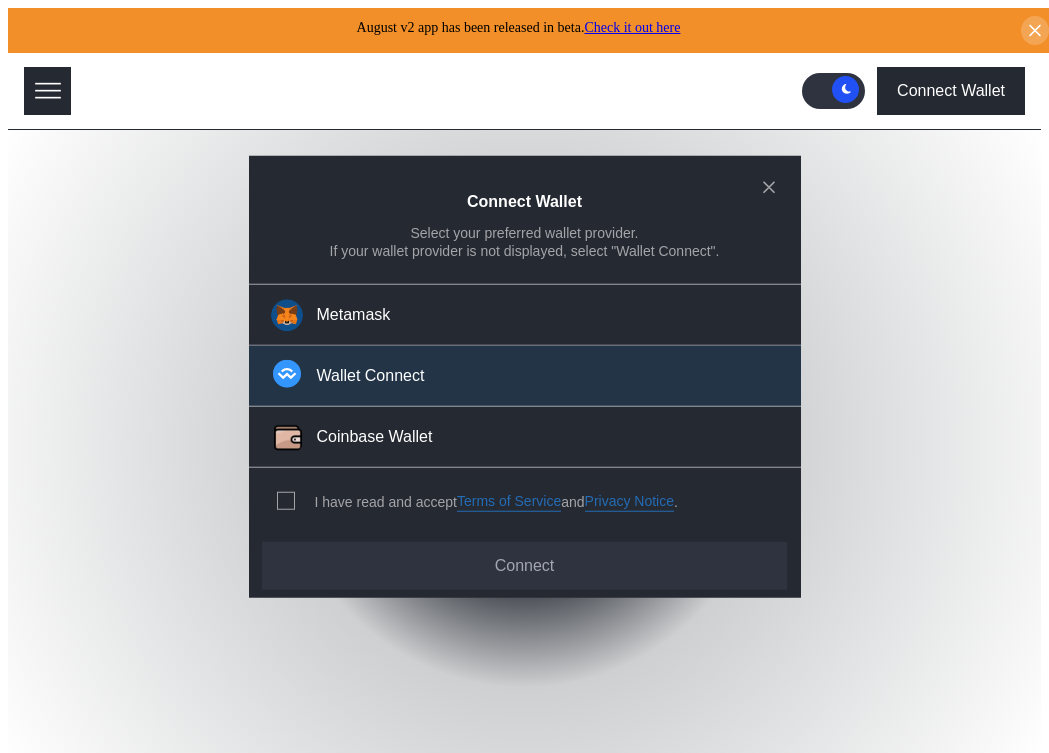 click on "Wallet Connect" at bounding box center [525, 376] 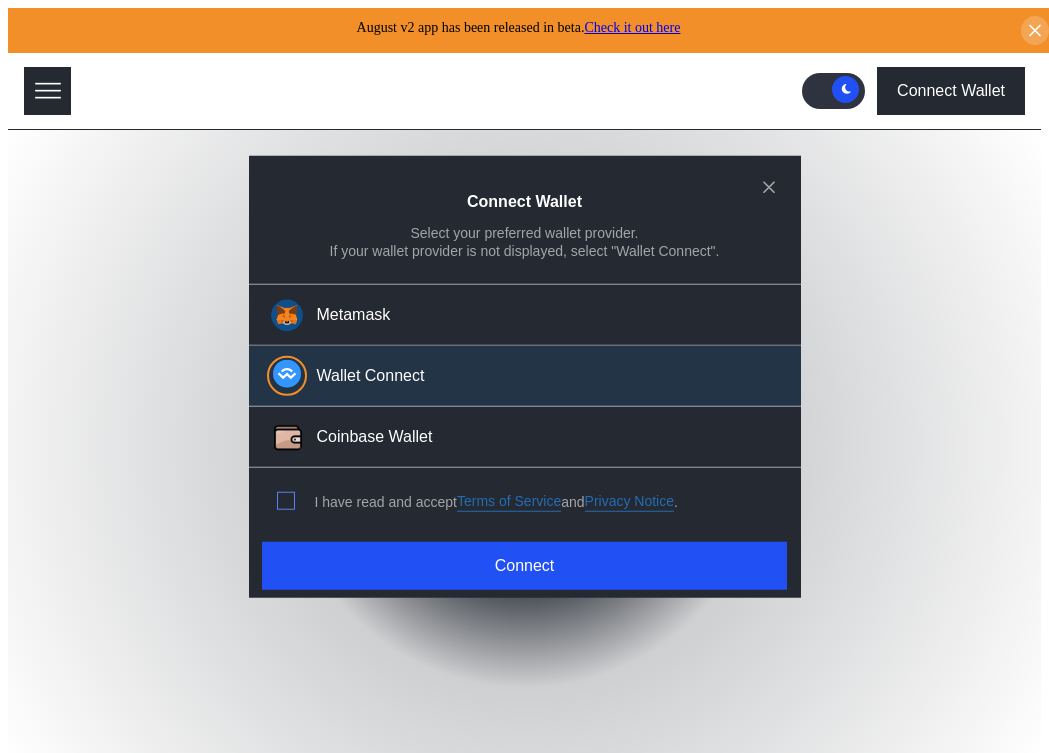 click at bounding box center (286, 501) 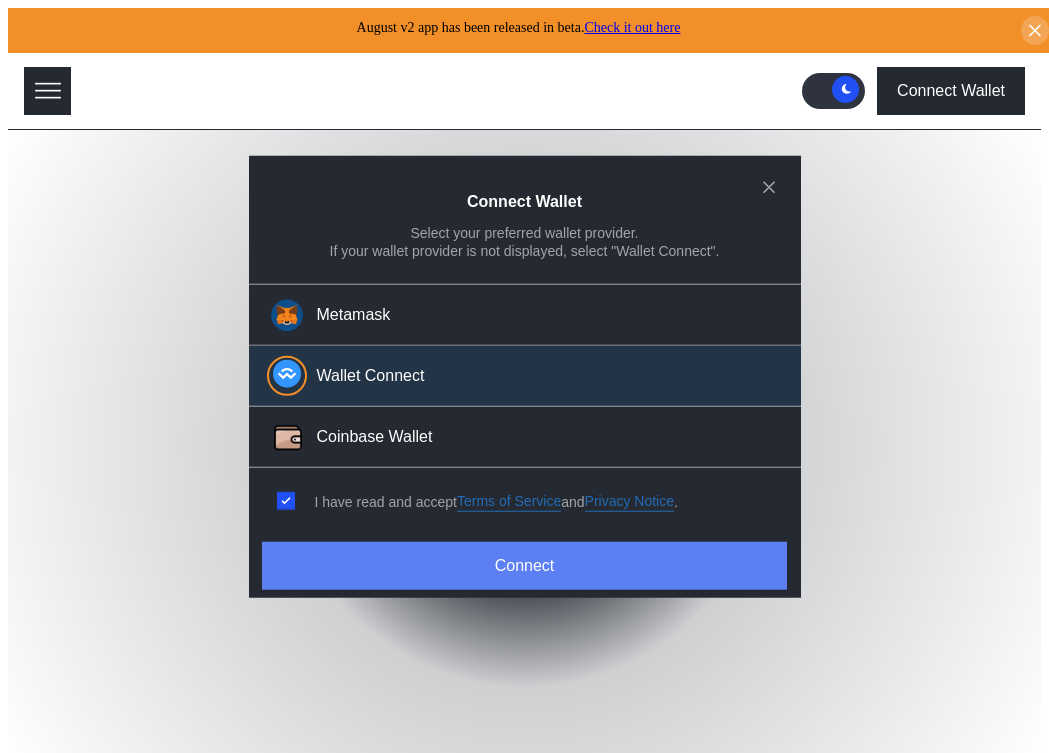 click on "Connect" at bounding box center (524, 566) 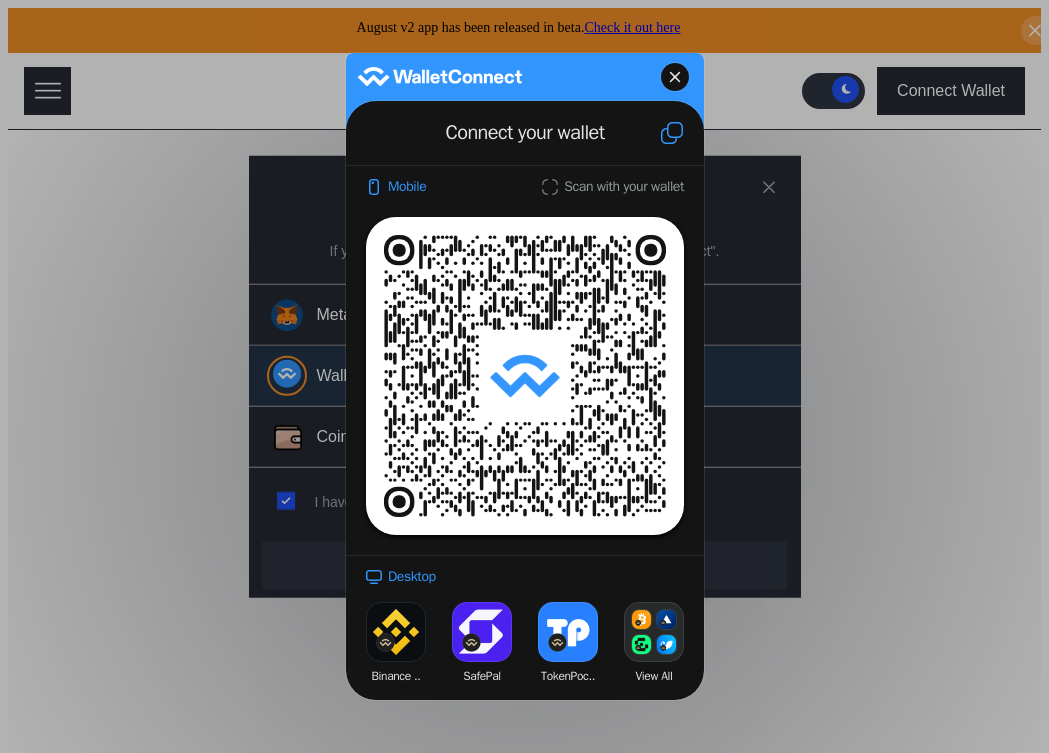 click 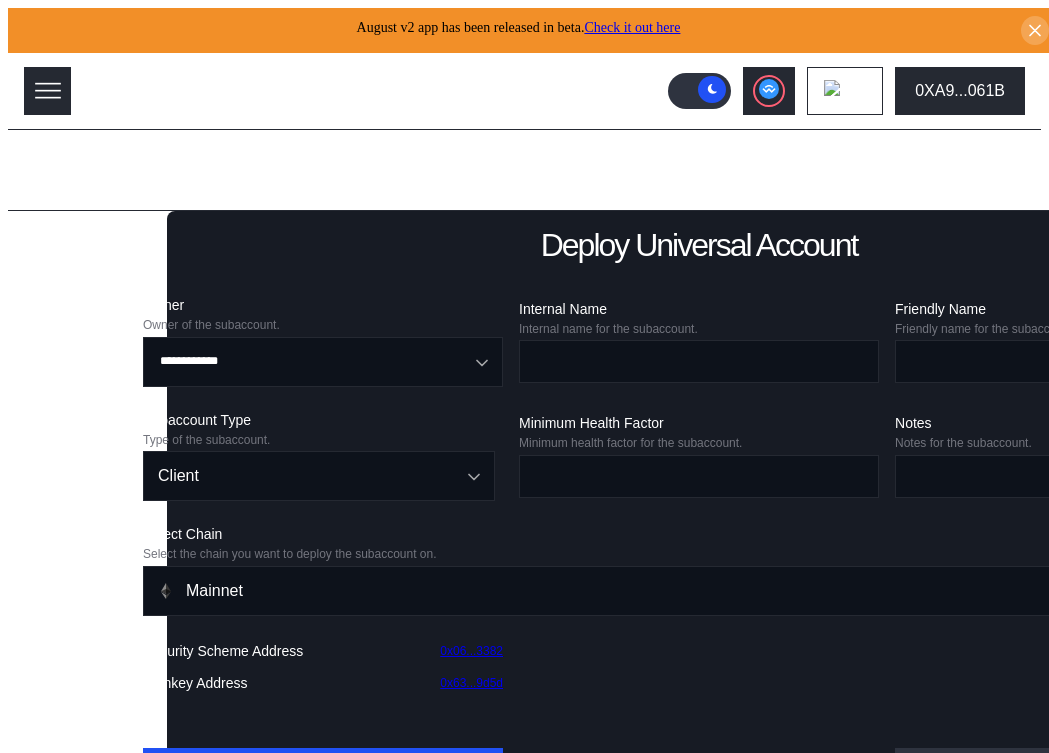click on "Subaccounts" at bounding box center (81, 278) 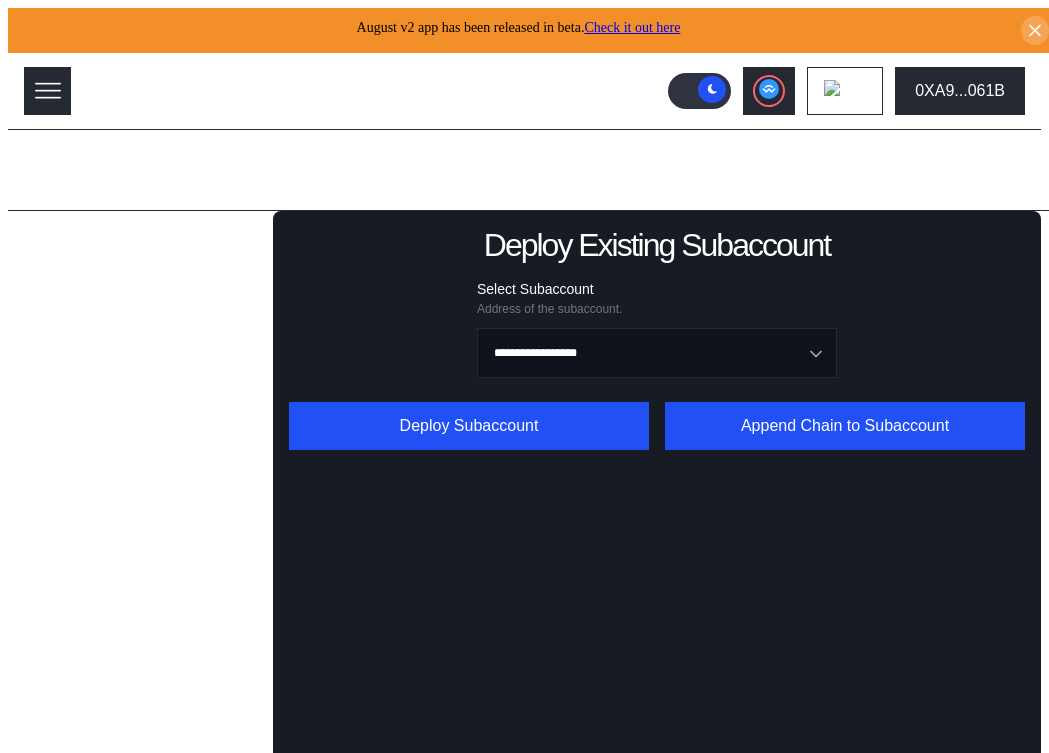 click on "Lending Pools" at bounding box center (85, 245) 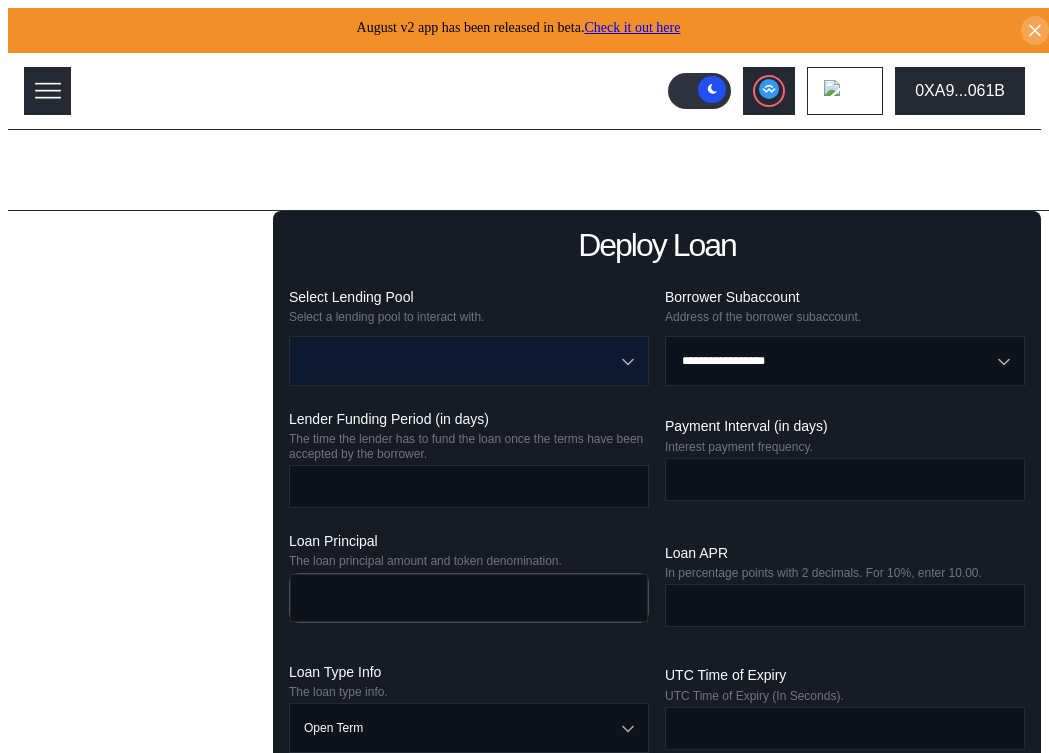 click at bounding box center (458, 361) 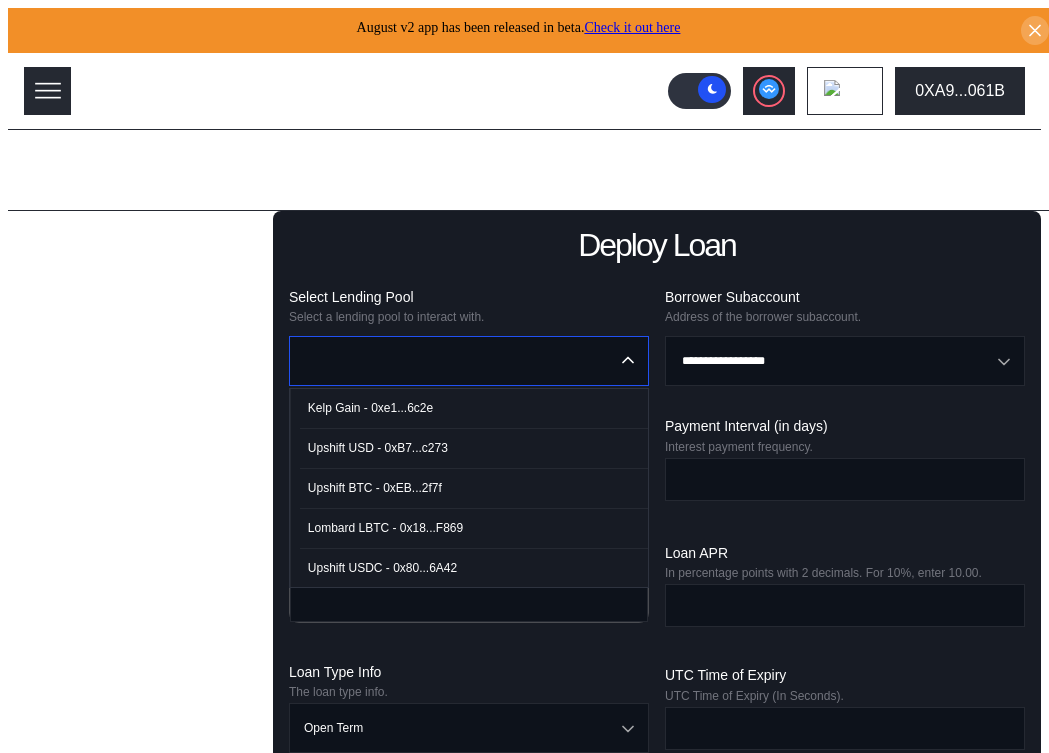 click on "Kelp Gain - 0xe1...6c2e" at bounding box center (474, 408) 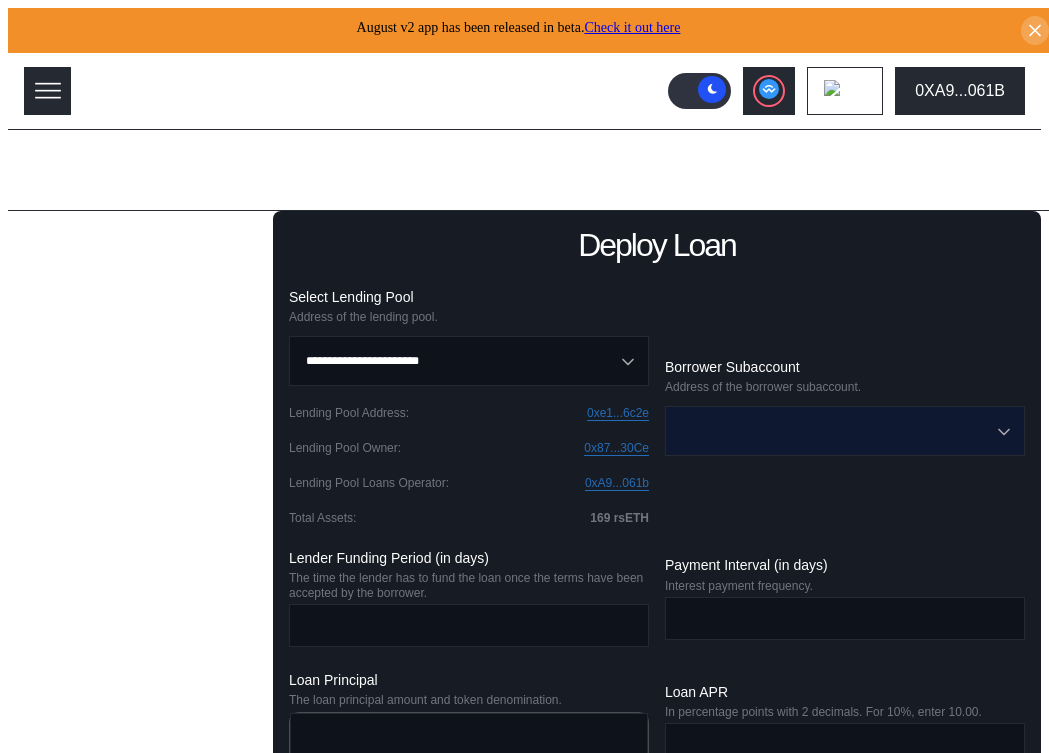 click at bounding box center [834, 431] 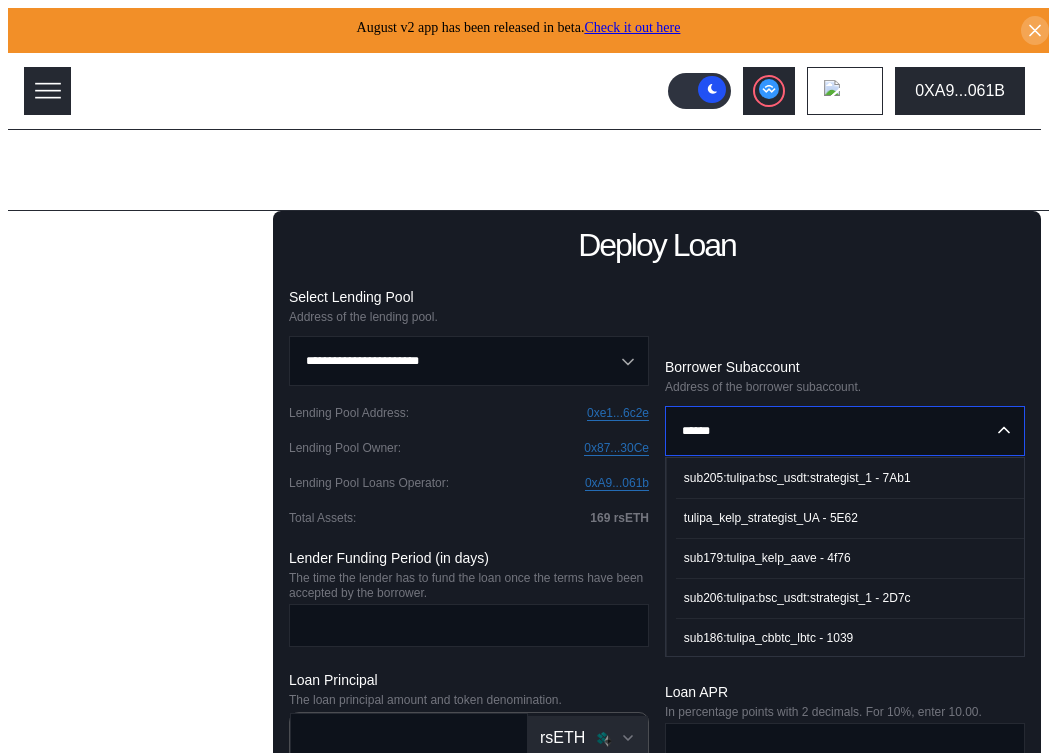 click on "tulipa_kelp_strategist_UA - 5E62" at bounding box center (850, 518) 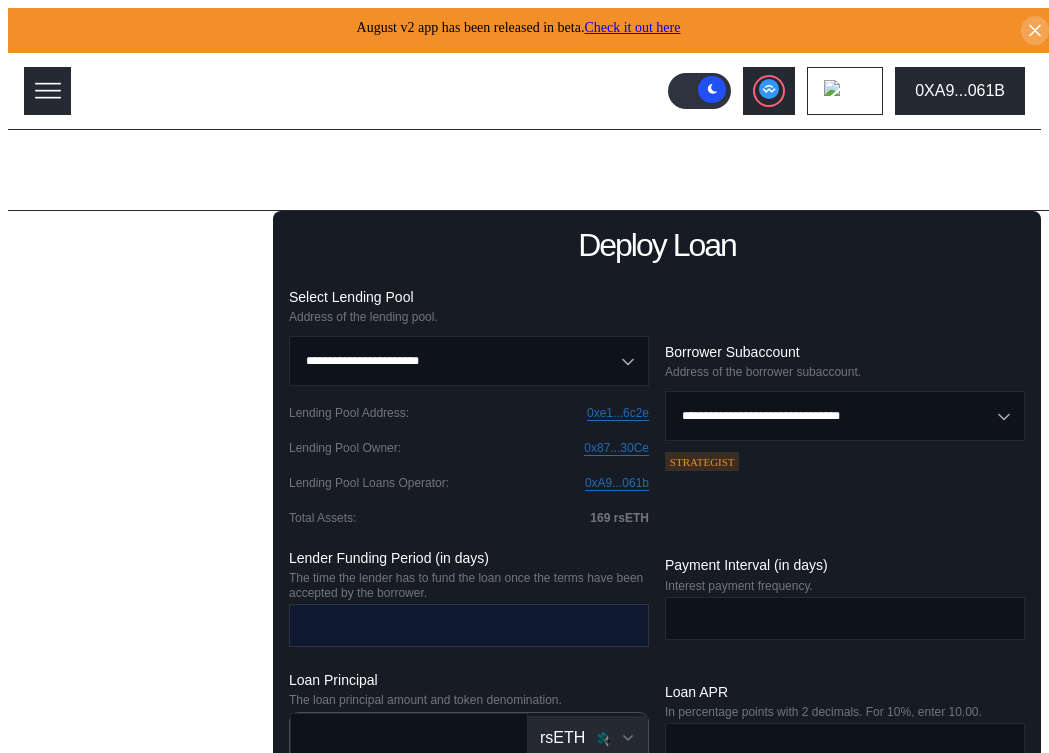 click at bounding box center (454, 625) 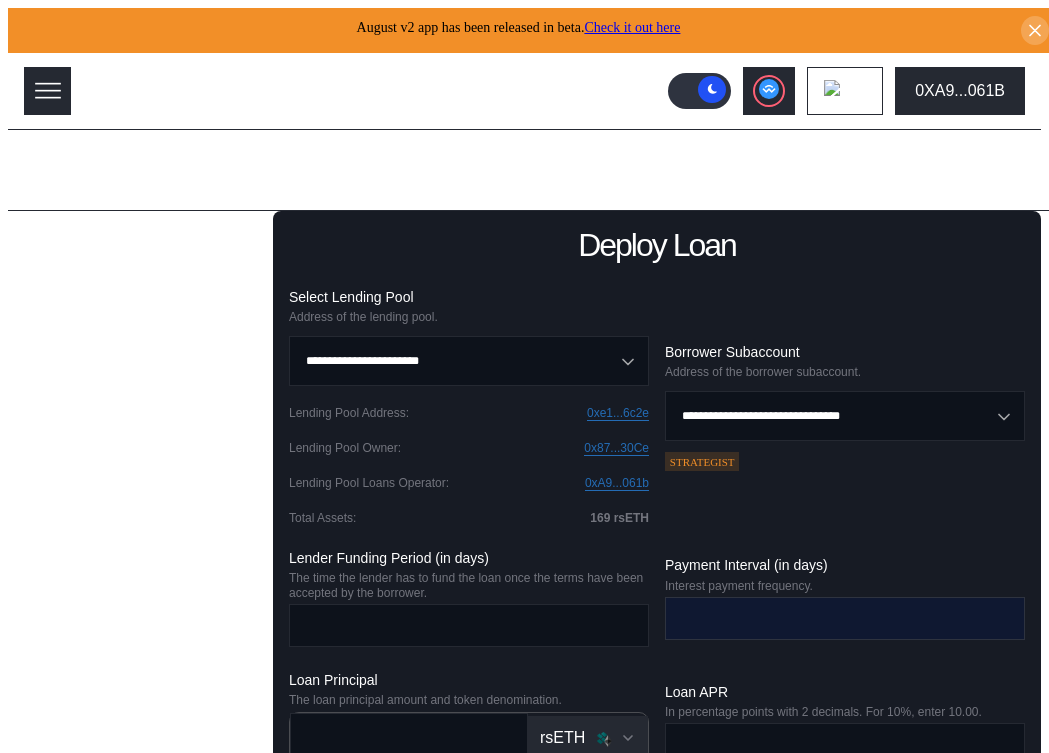 type on "*" 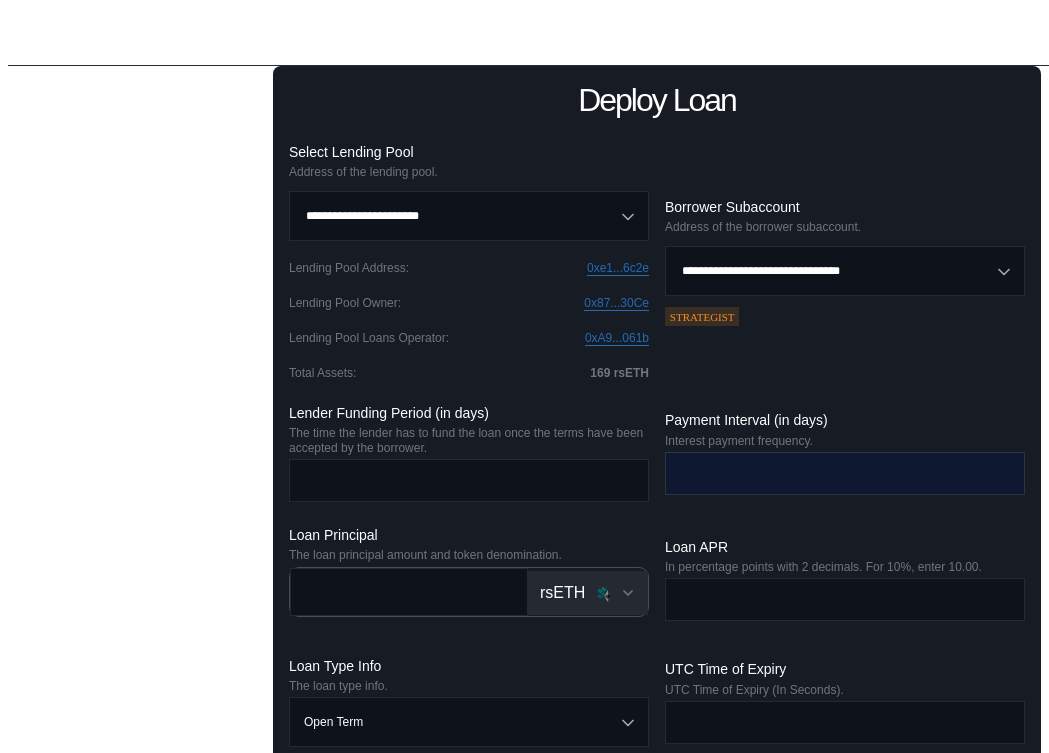 scroll, scrollTop: 150, scrollLeft: 0, axis: vertical 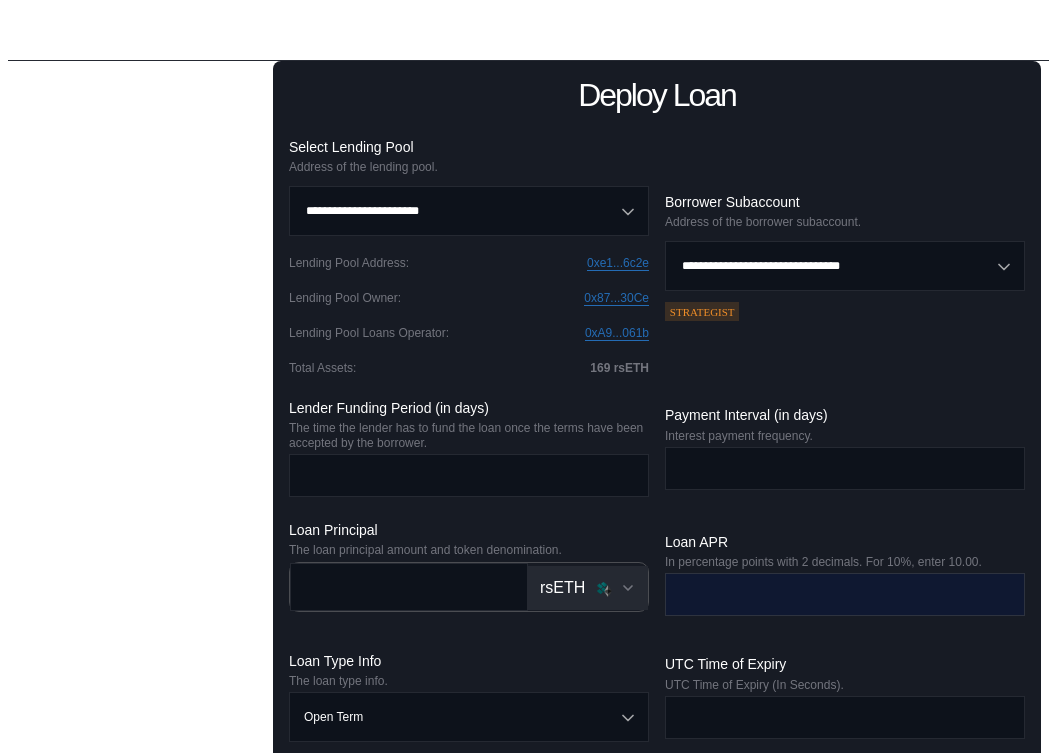 click at bounding box center (830, 594) 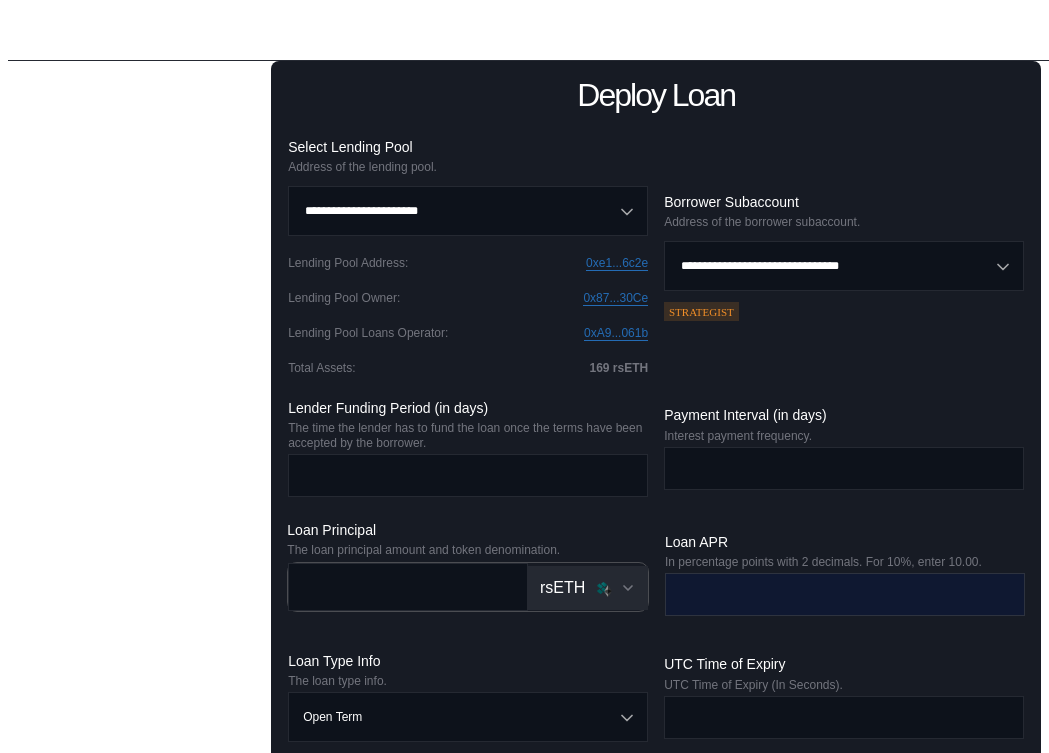 scroll, scrollTop: 0, scrollLeft: 0, axis: both 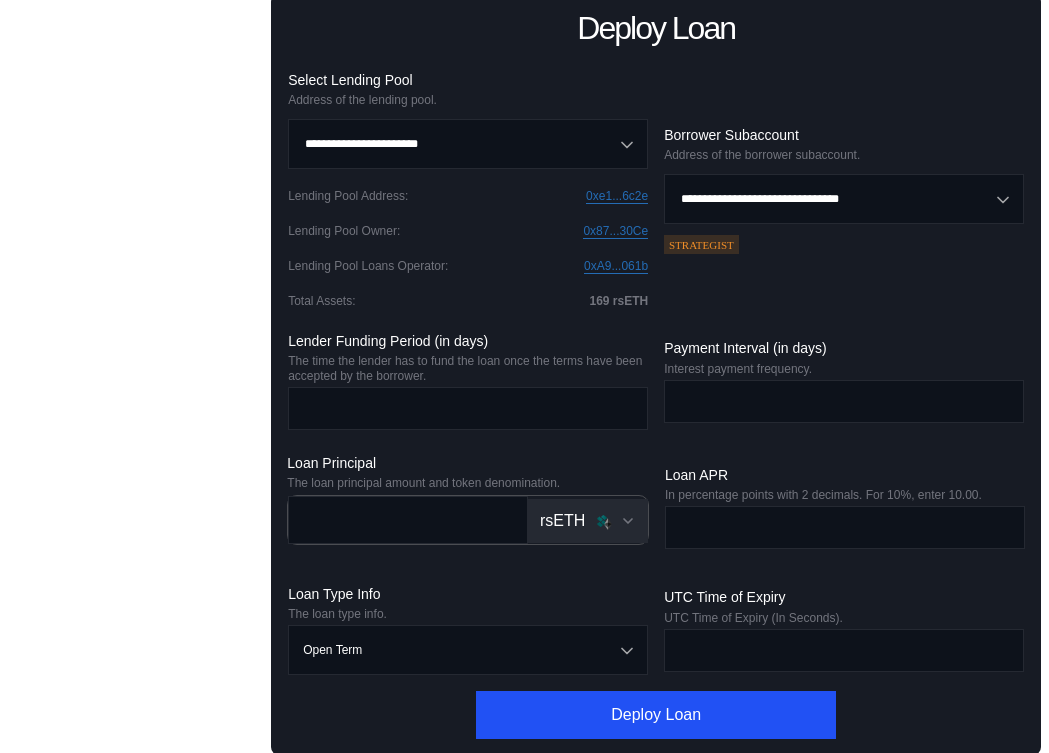 paste on "**********" 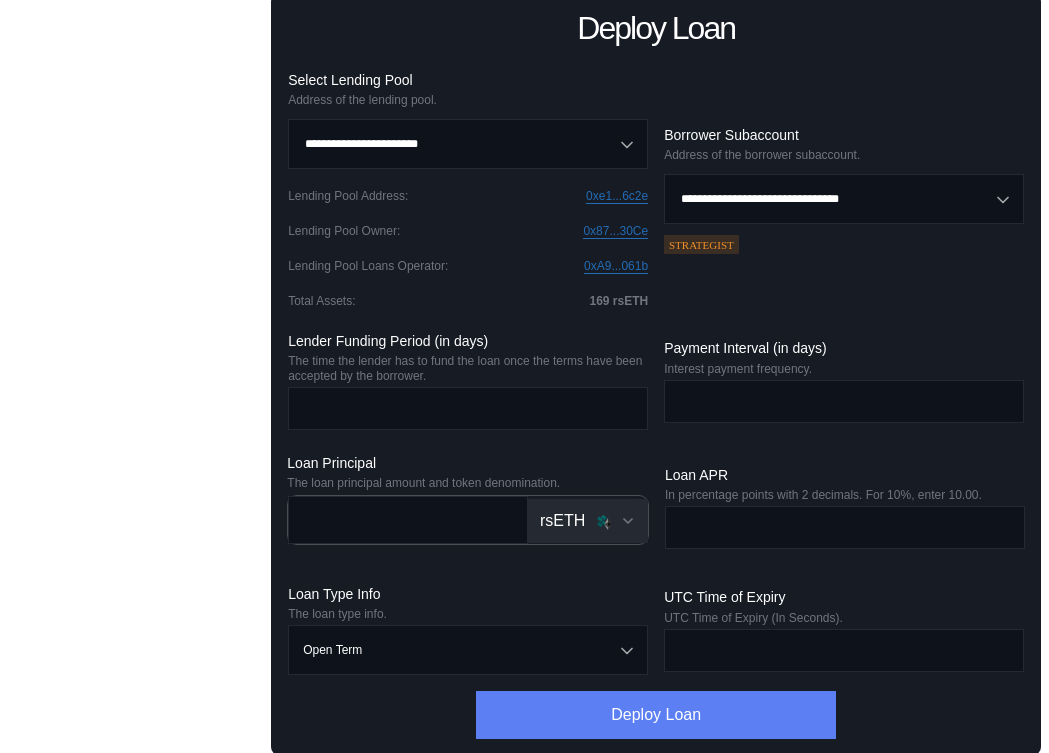 type on "**********" 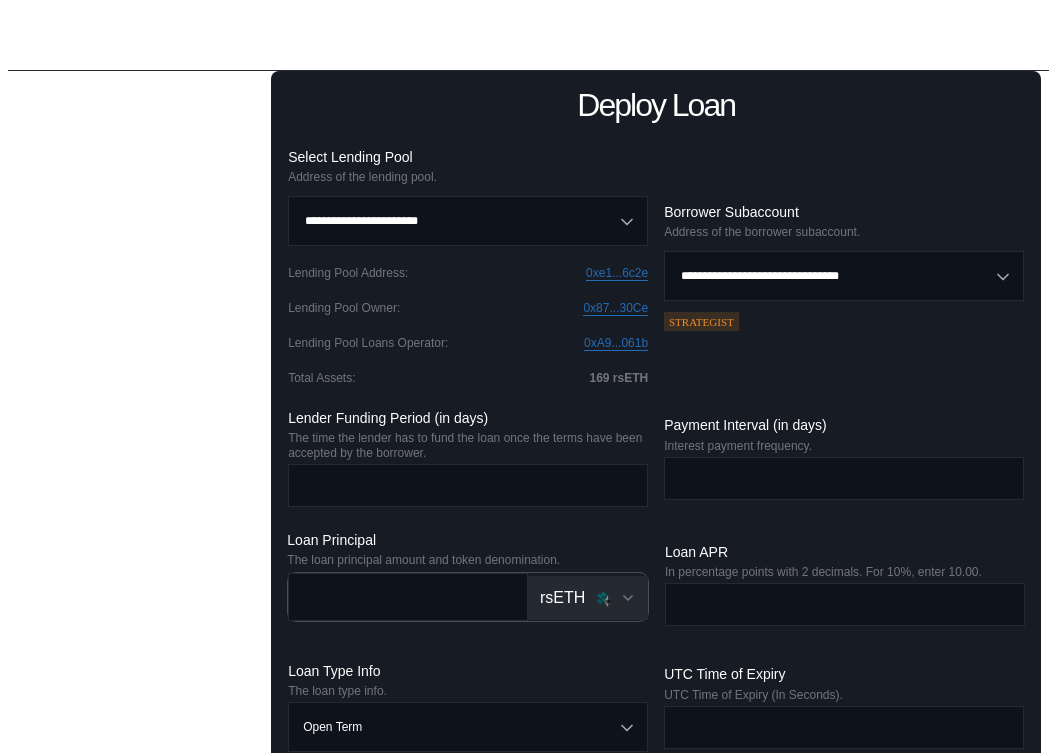 scroll, scrollTop: 0, scrollLeft: 0, axis: both 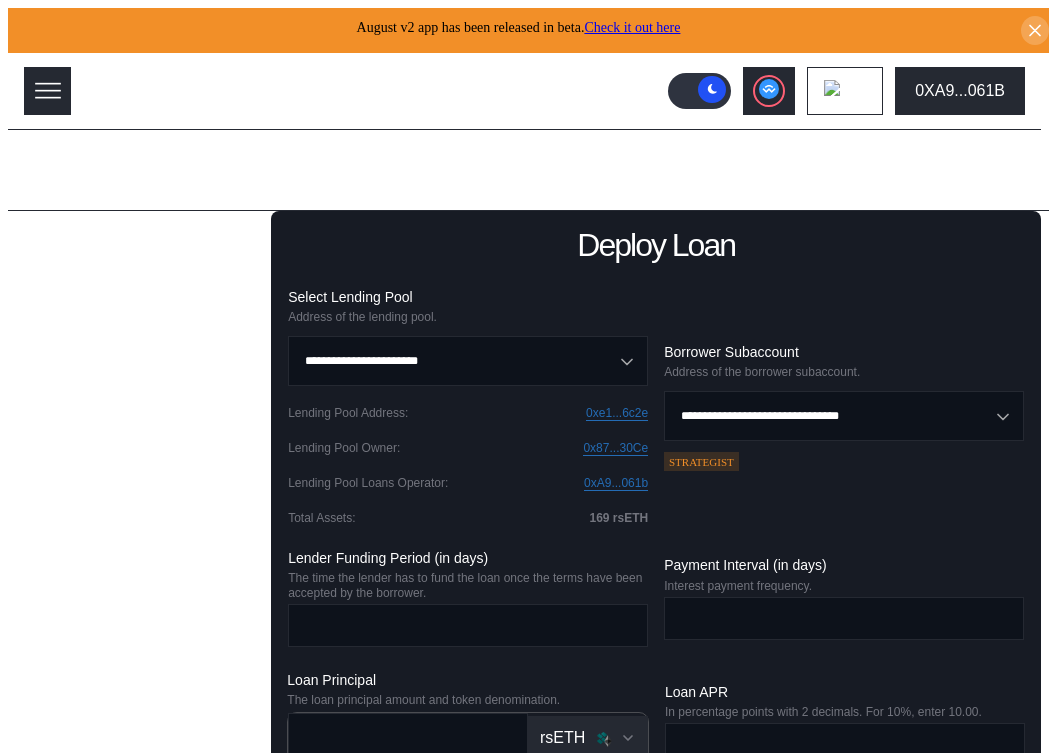 click on "Admin Page" at bounding box center [540, 170] 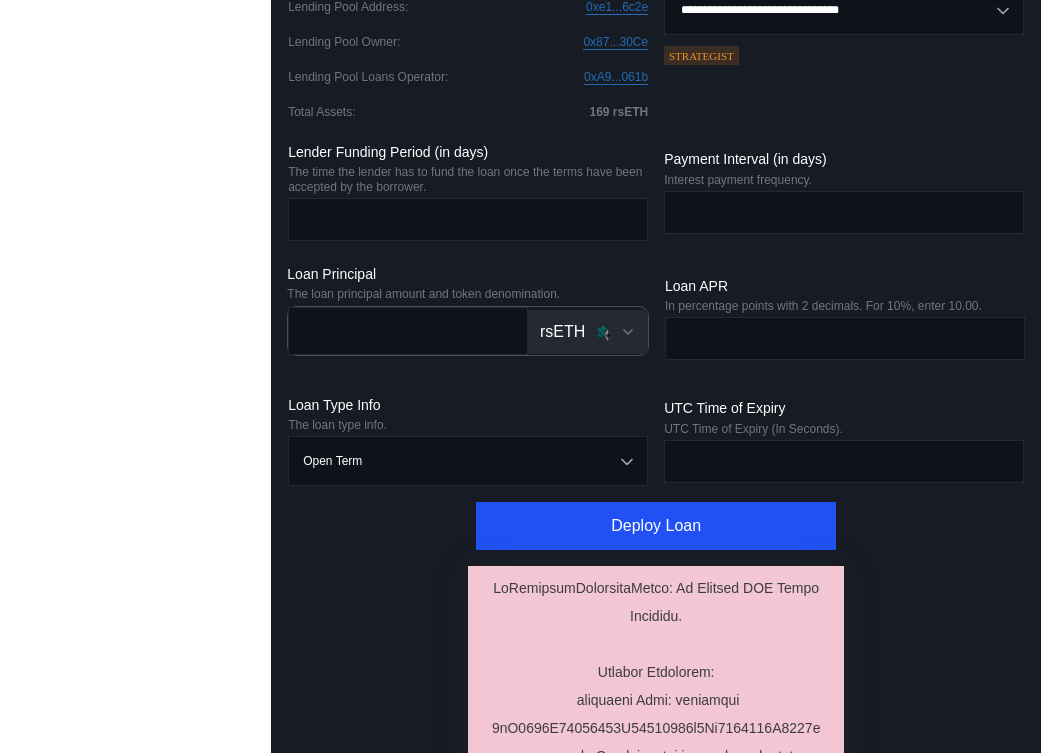 scroll, scrollTop: 0, scrollLeft: 0, axis: both 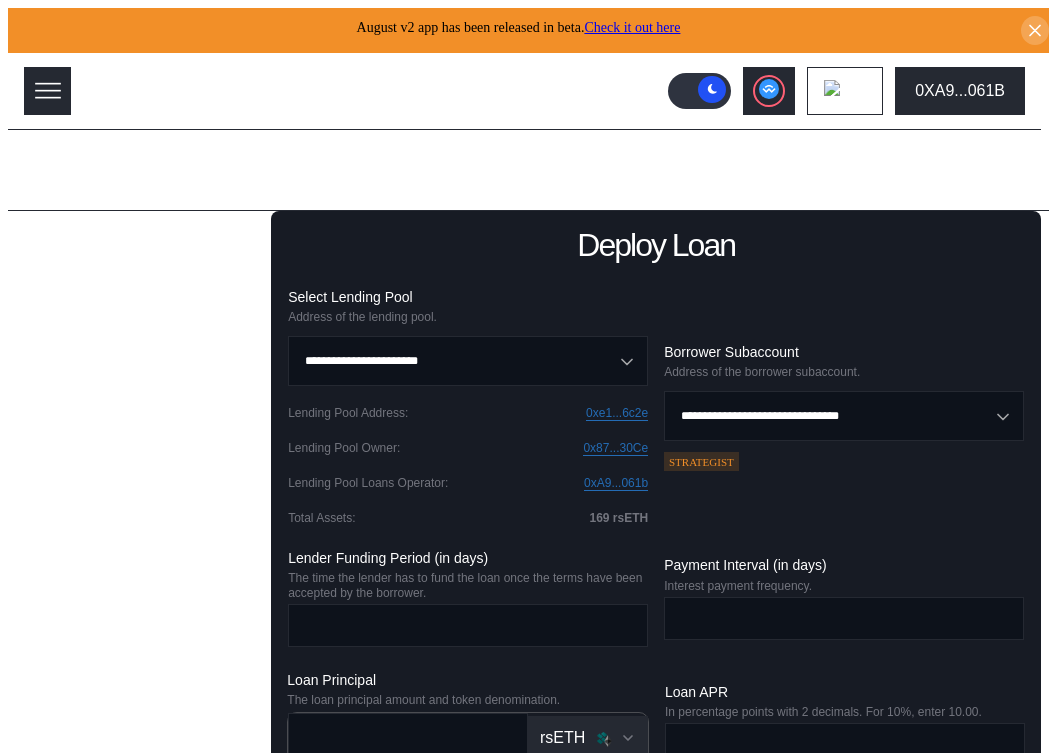 click on "Deploy Loan" at bounding box center (656, 245) 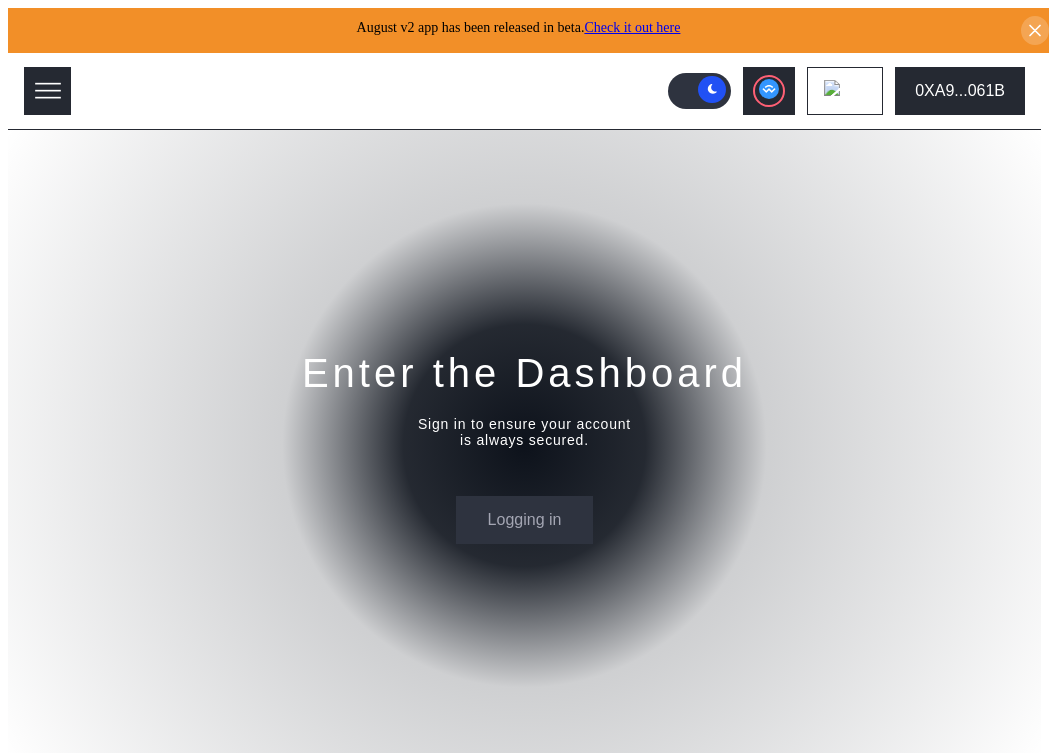 scroll, scrollTop: 0, scrollLeft: 0, axis: both 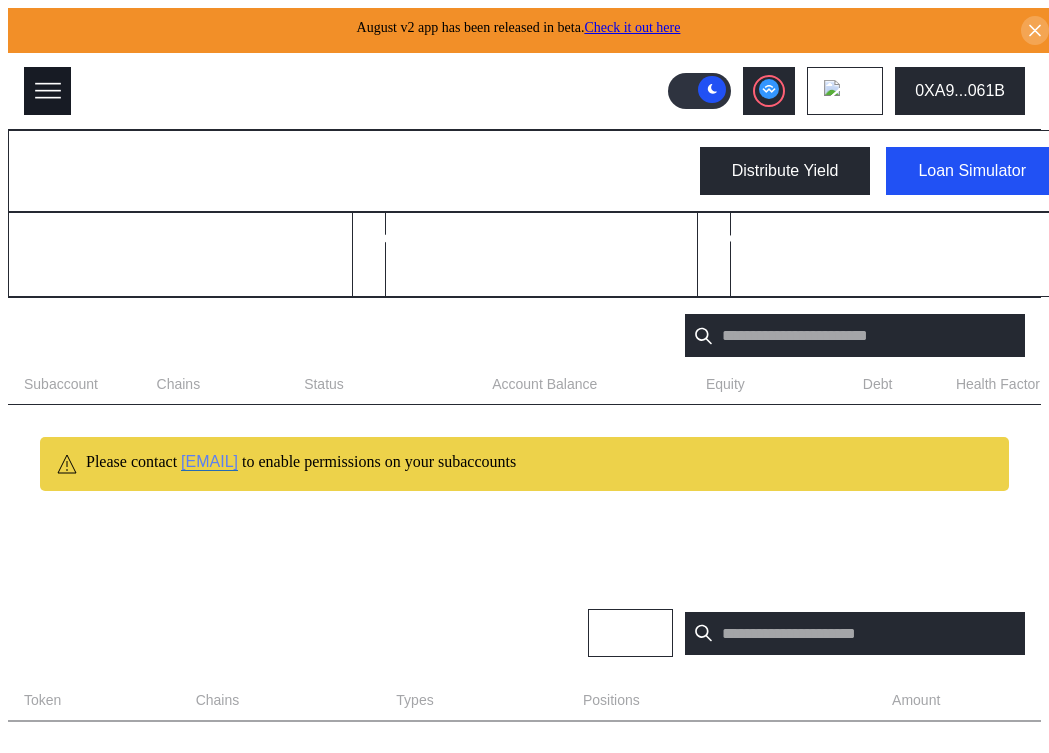 click 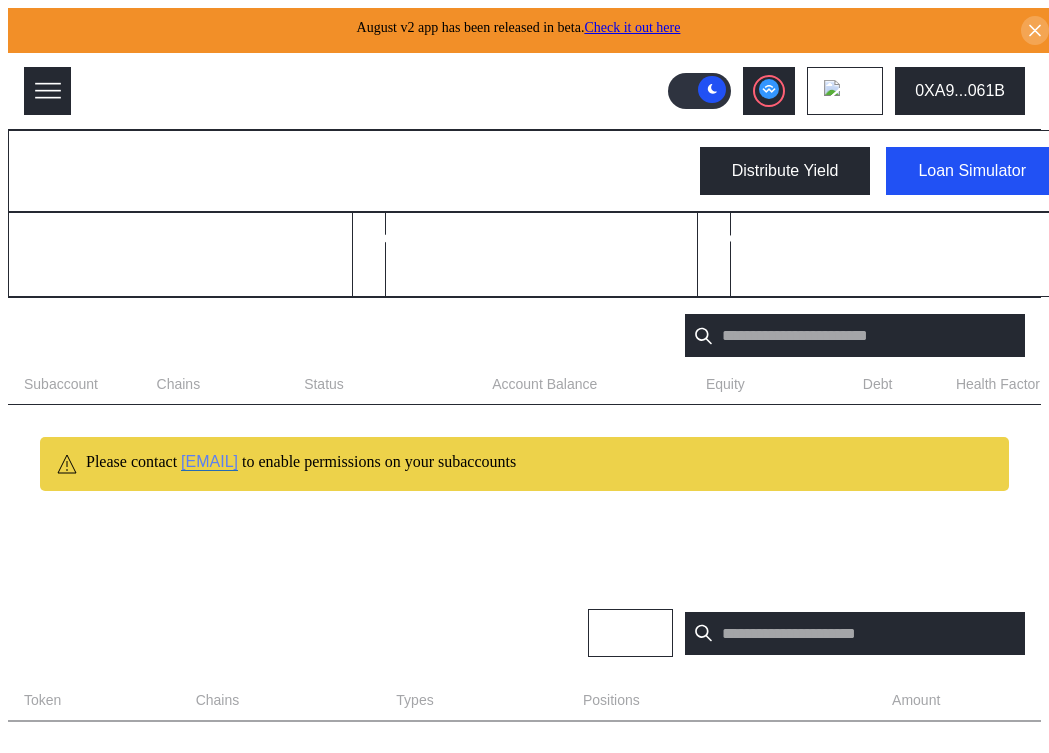 click on "Admin" at bounding box center [218, 1443] 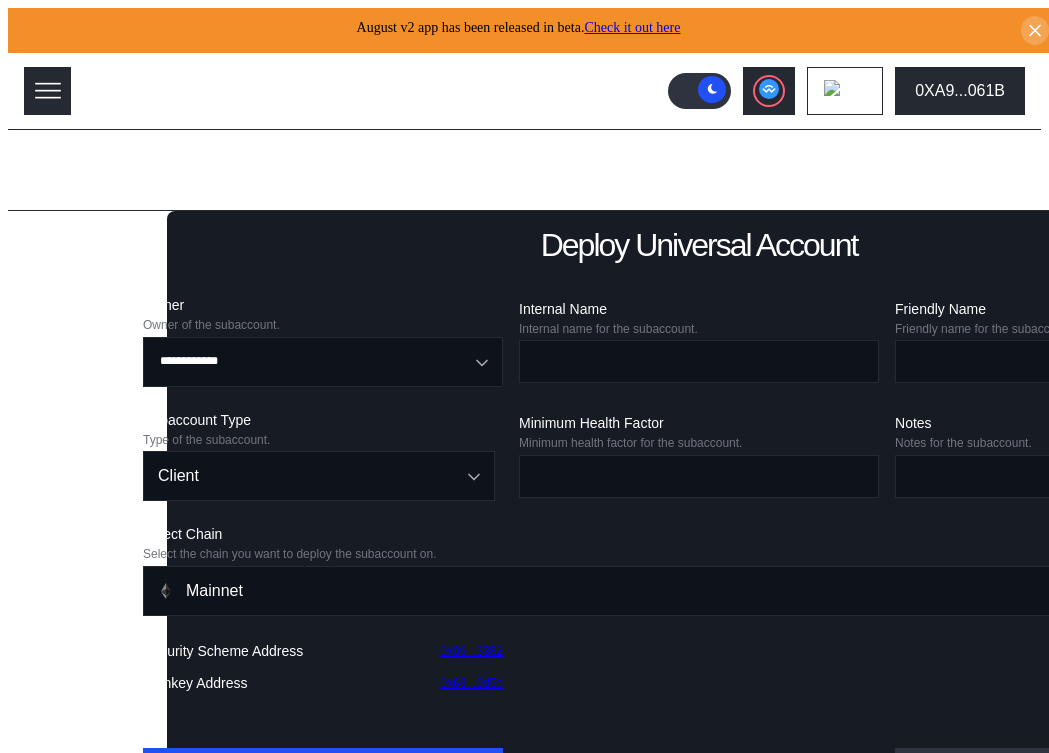 click on "Menu Dashboard Loan Book Permissions History Discount Factors Admin Automations 0XA9...061B Light Mode" at bounding box center [524, 1110] 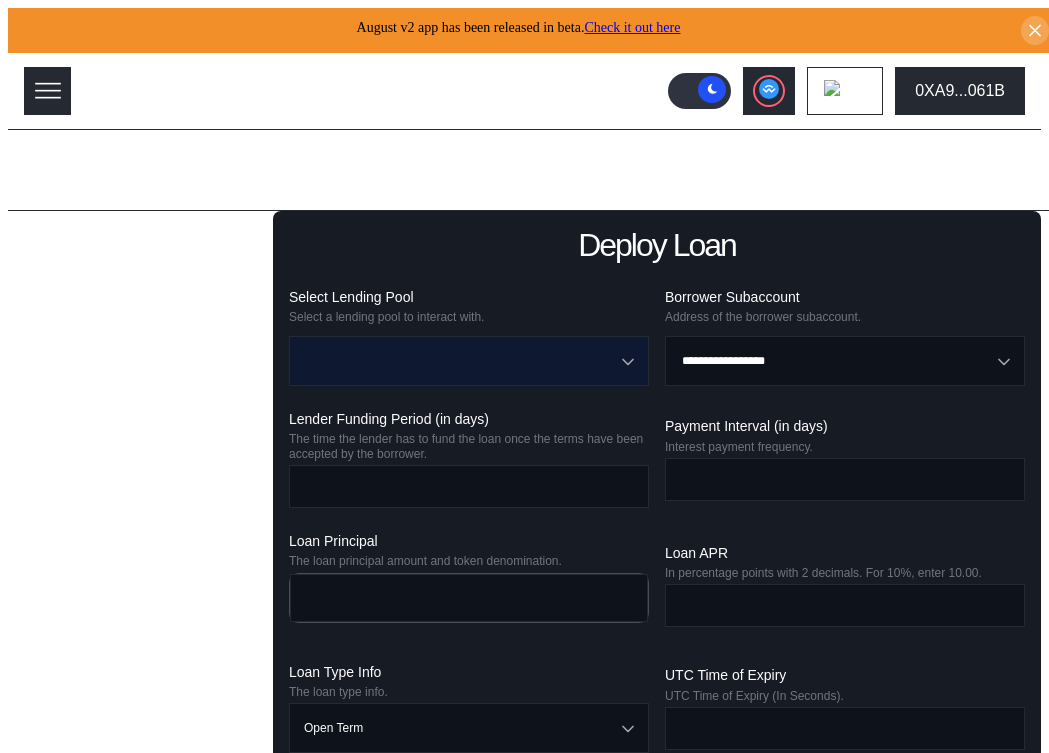 click at bounding box center (458, 361) 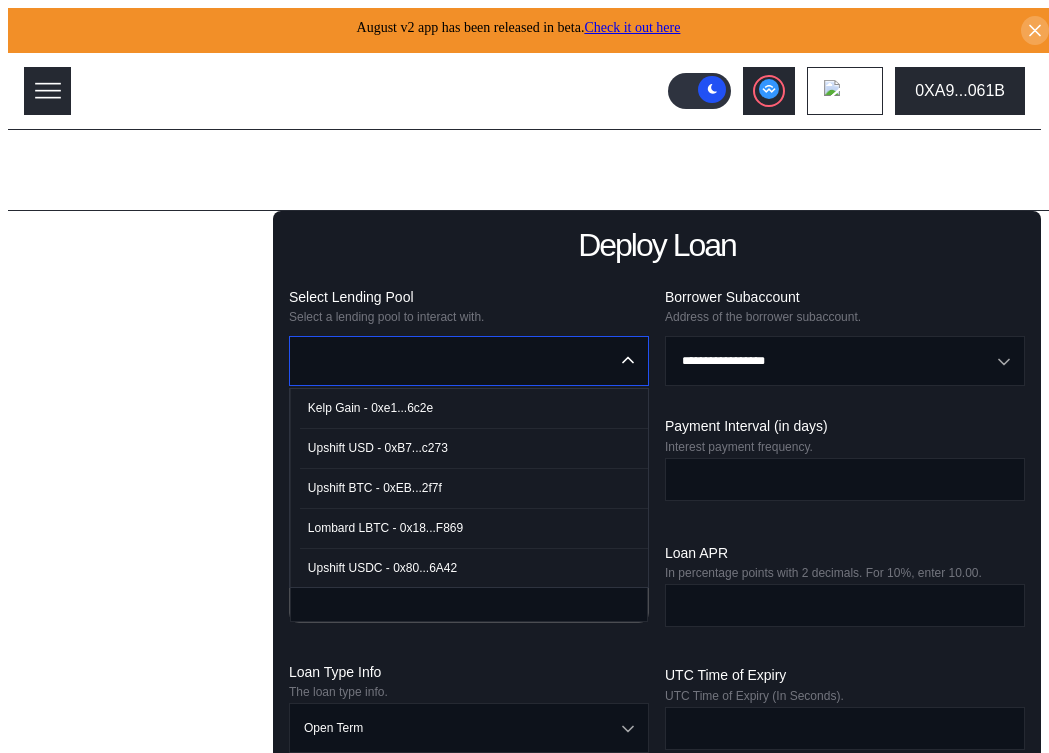 click on "Kelp Gain - 0xe1...6c2e" at bounding box center [474, 408] 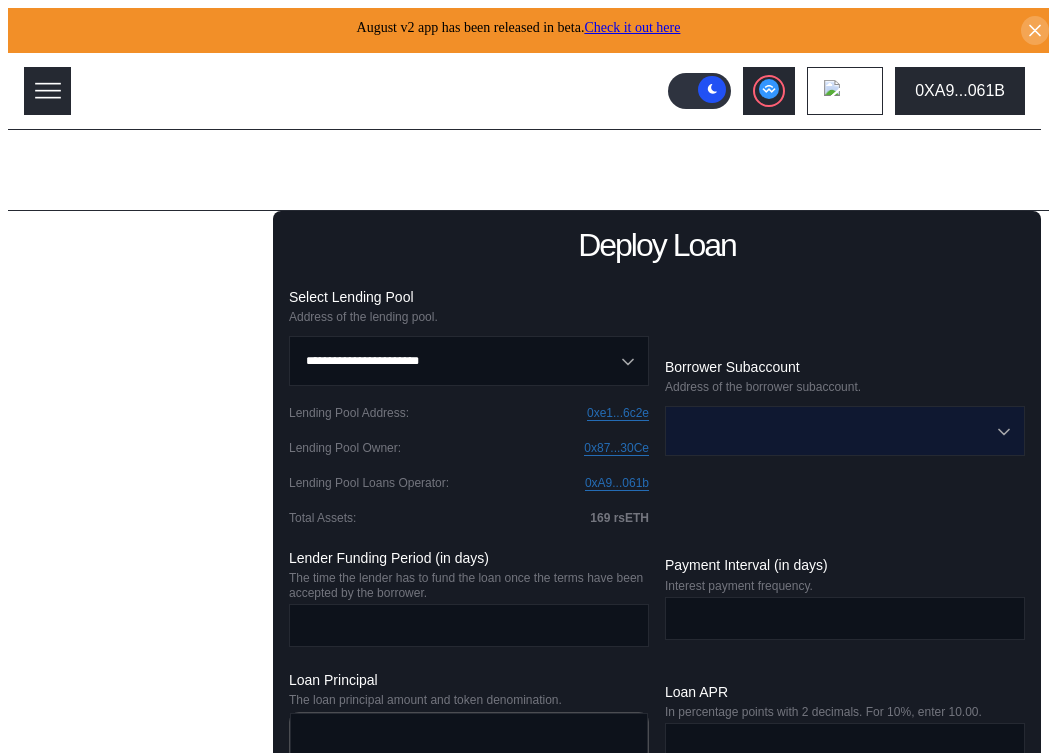 click at bounding box center (834, 431) 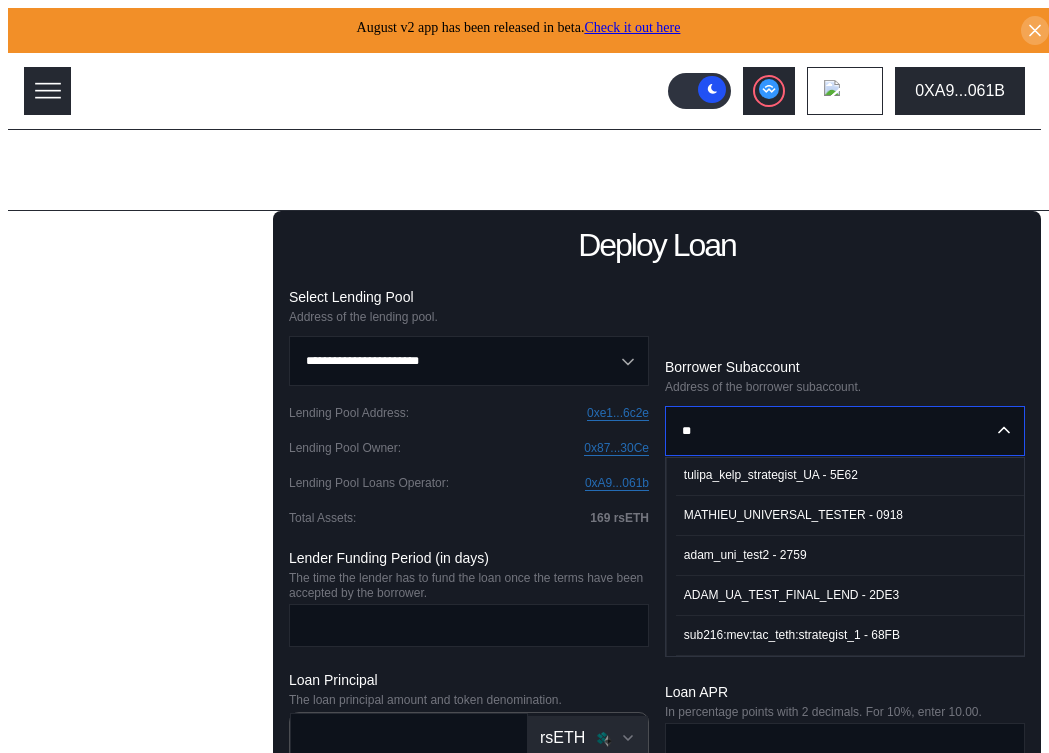 scroll, scrollTop: 43, scrollLeft: 0, axis: vertical 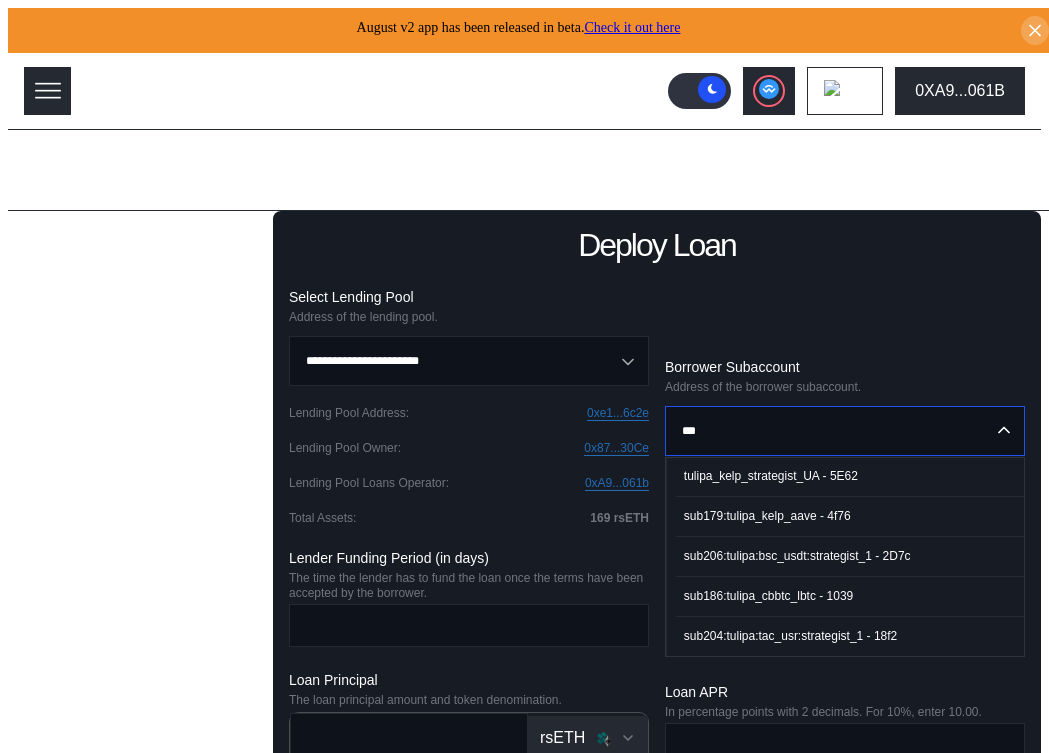 click on "tulipa_kelp_strategist_UA - 5E62" at bounding box center (771, 476) 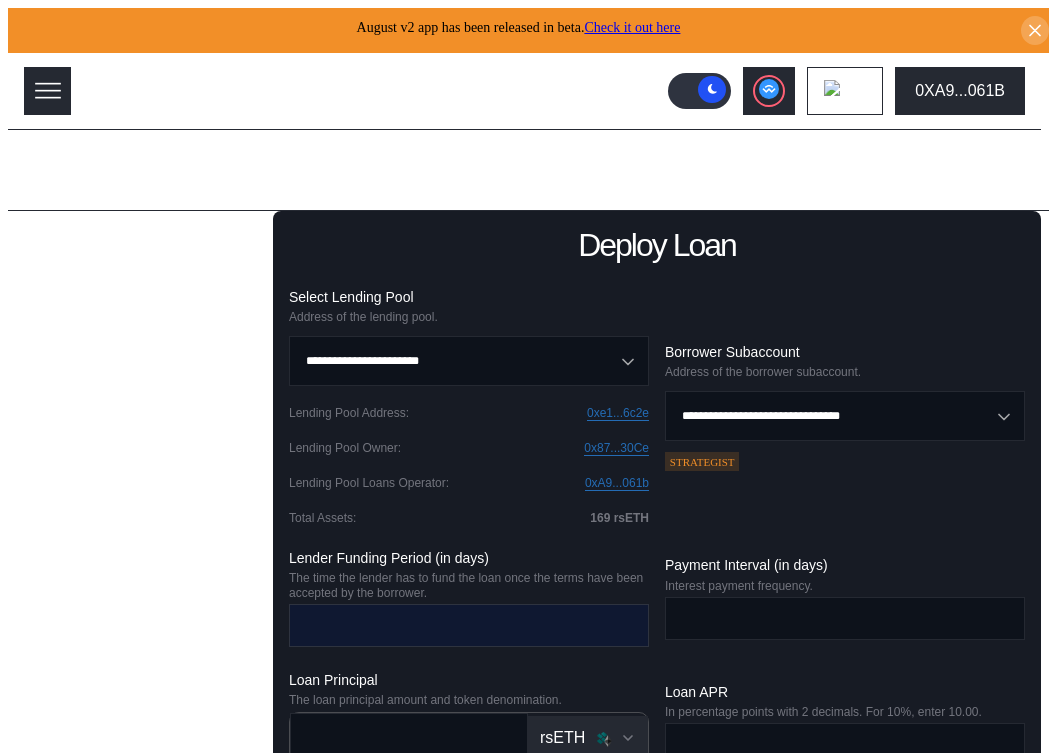 click at bounding box center [454, 625] 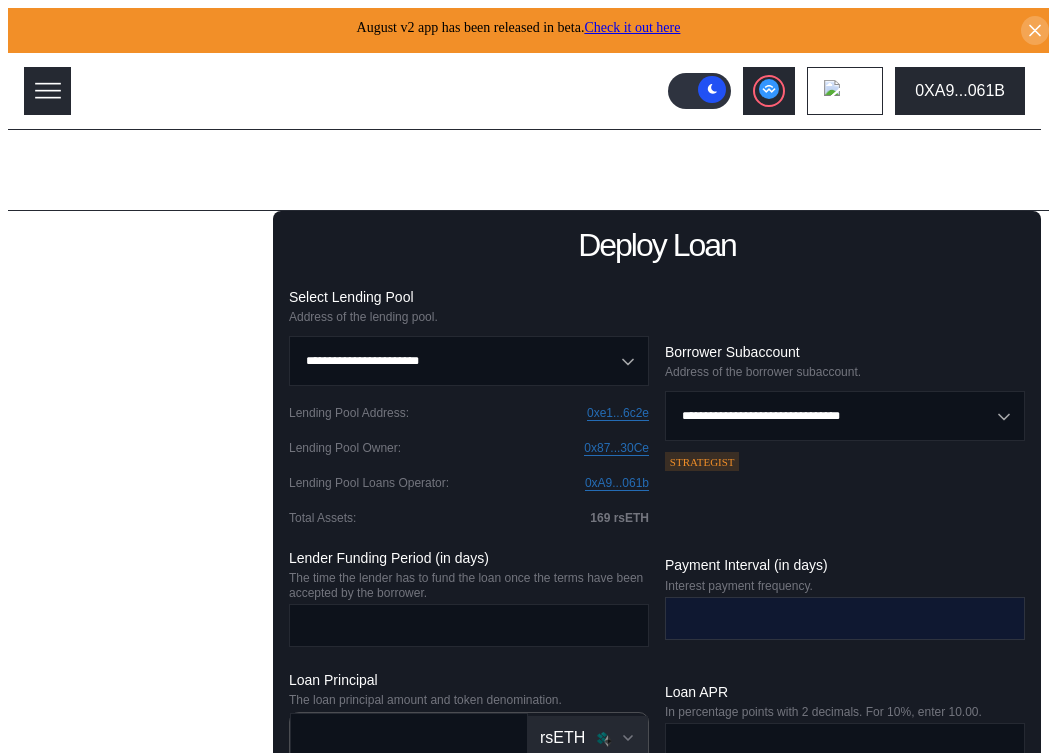 type on "*" 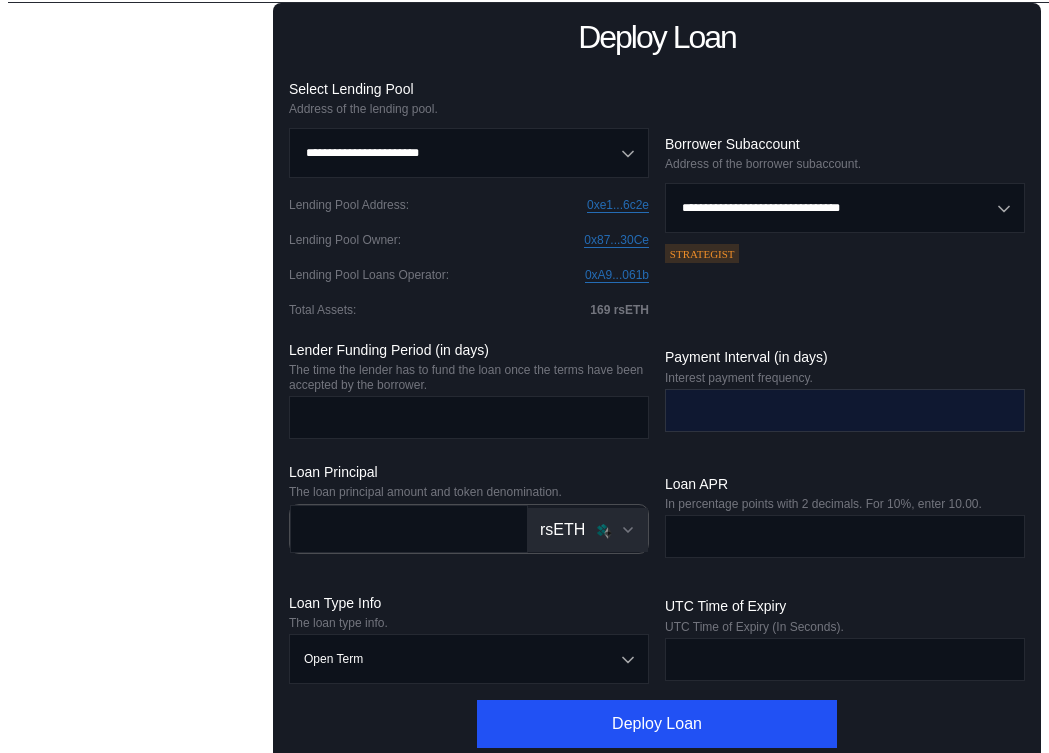 scroll, scrollTop: 217, scrollLeft: 0, axis: vertical 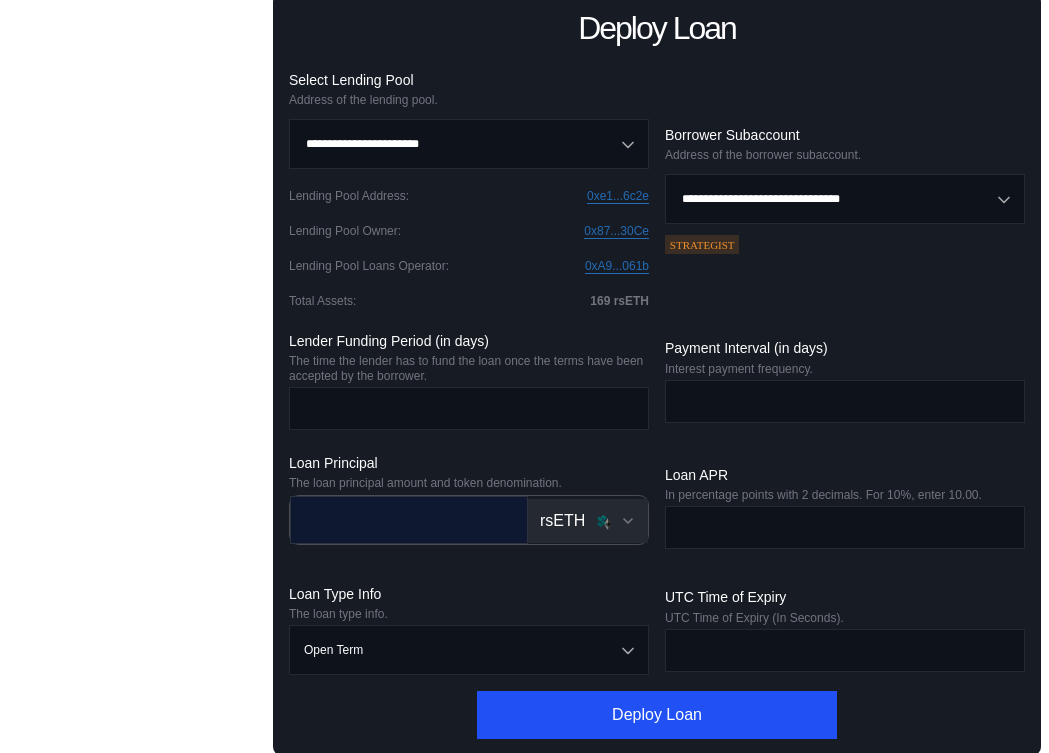 click at bounding box center [394, 519] 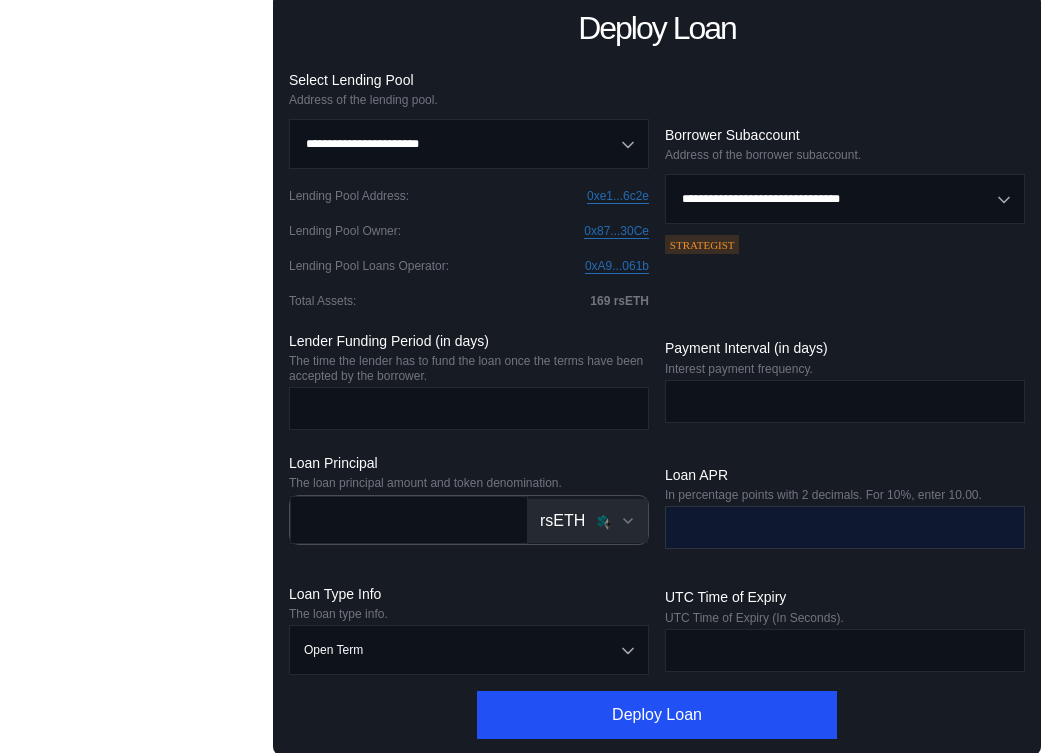 paste on "**********" 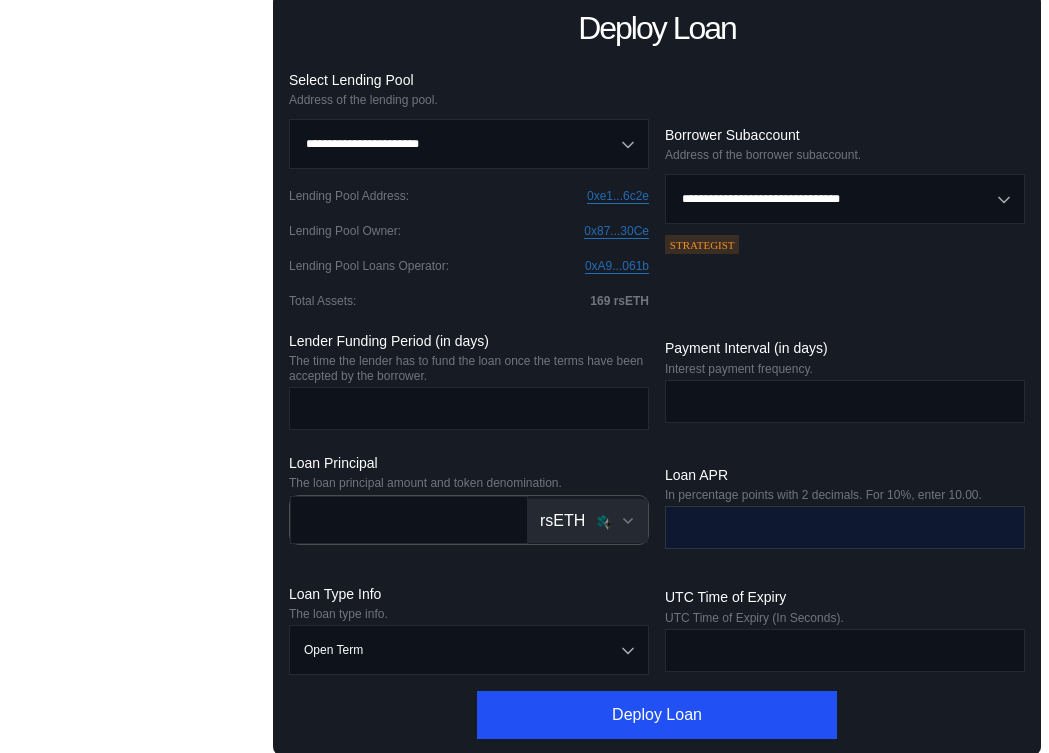 type on "****" 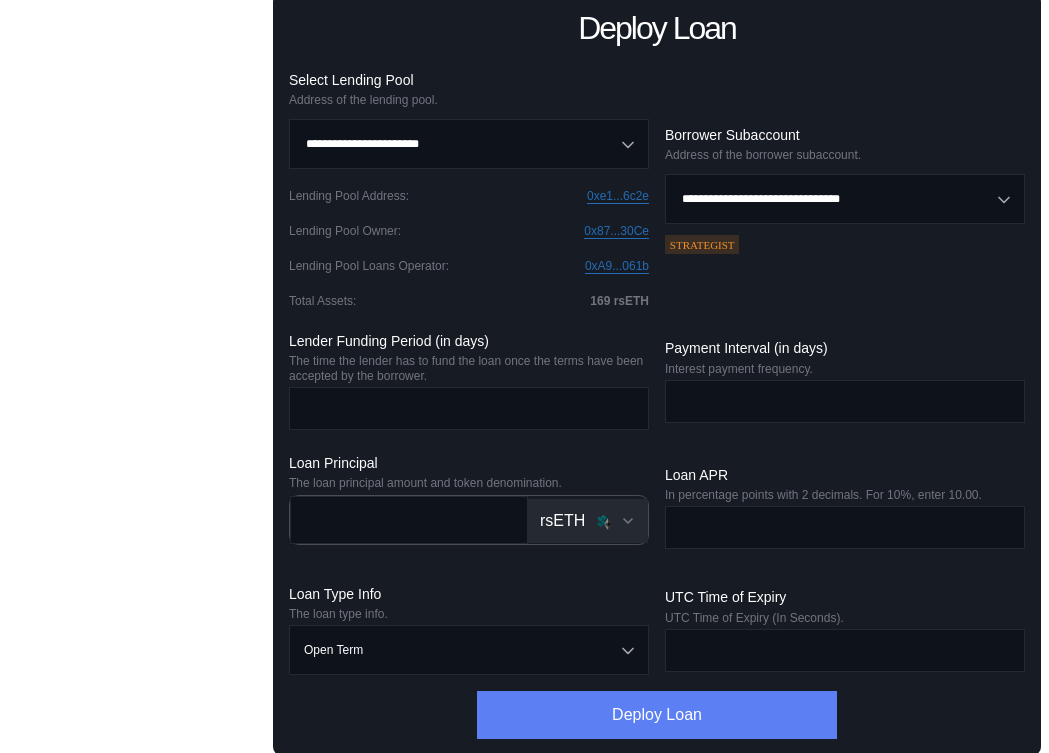 click on "Deploy Loan" at bounding box center [657, 715] 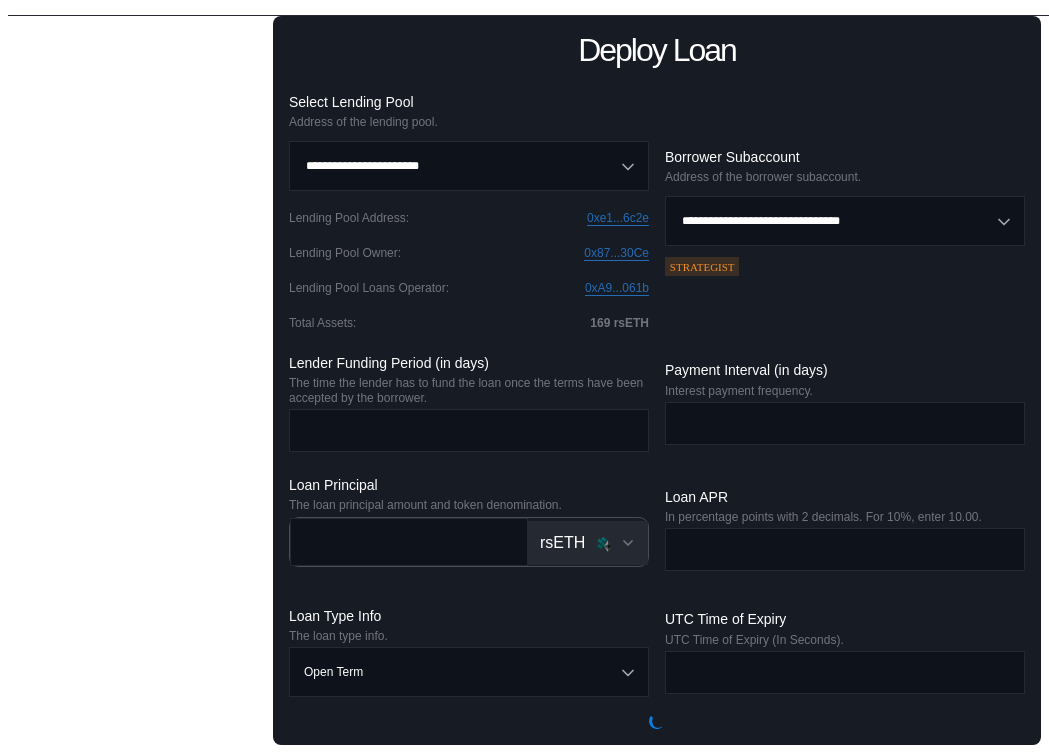 scroll, scrollTop: 0, scrollLeft: 0, axis: both 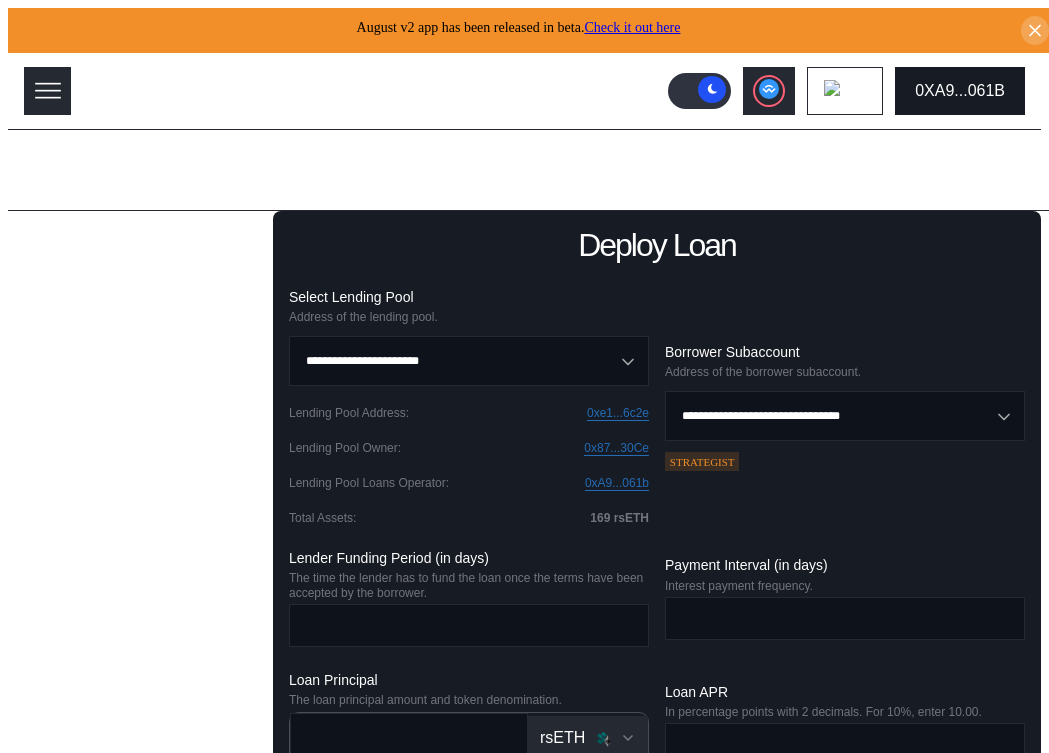 click on "0XA9...061B" at bounding box center (960, 91) 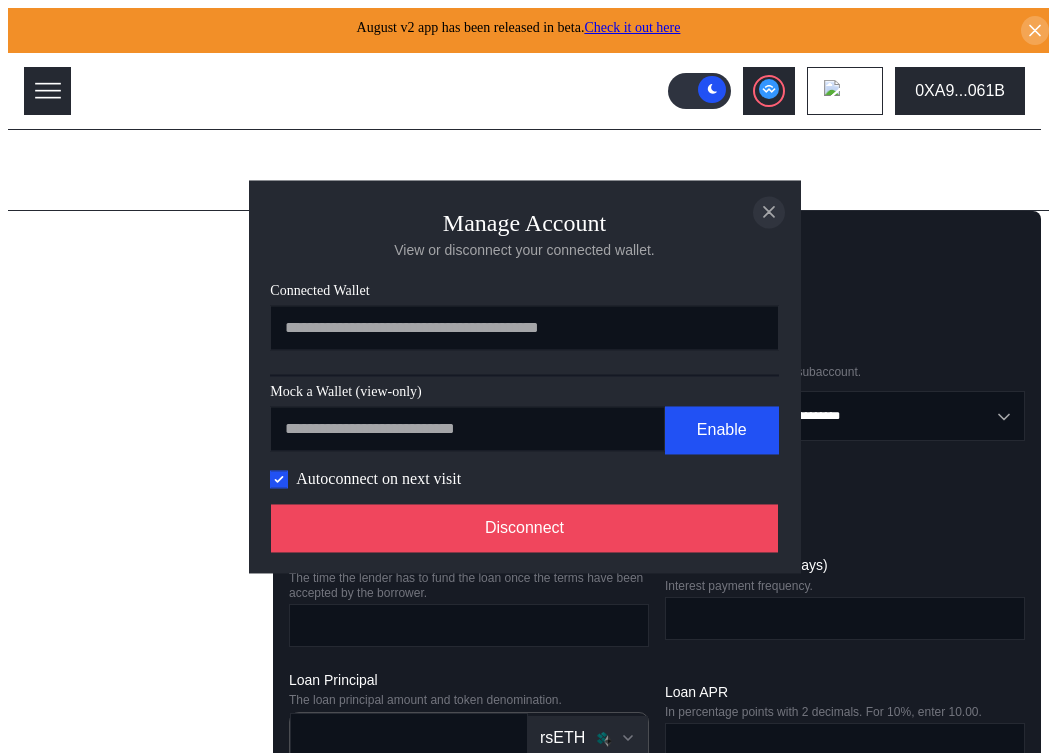 click 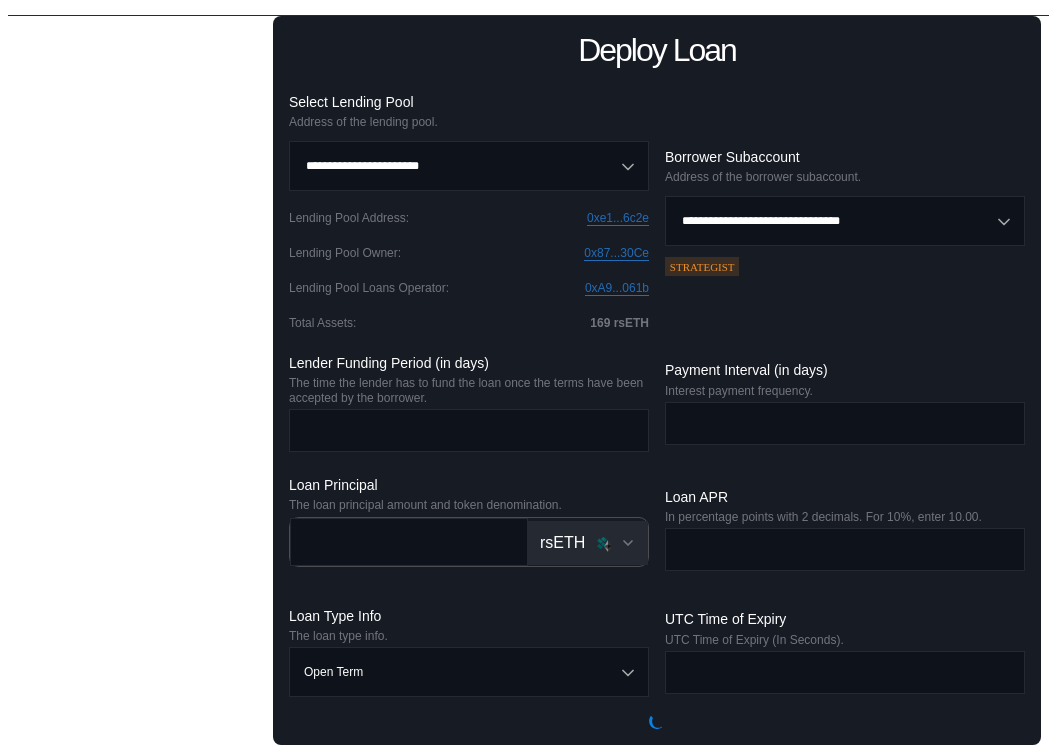 scroll, scrollTop: 0, scrollLeft: 0, axis: both 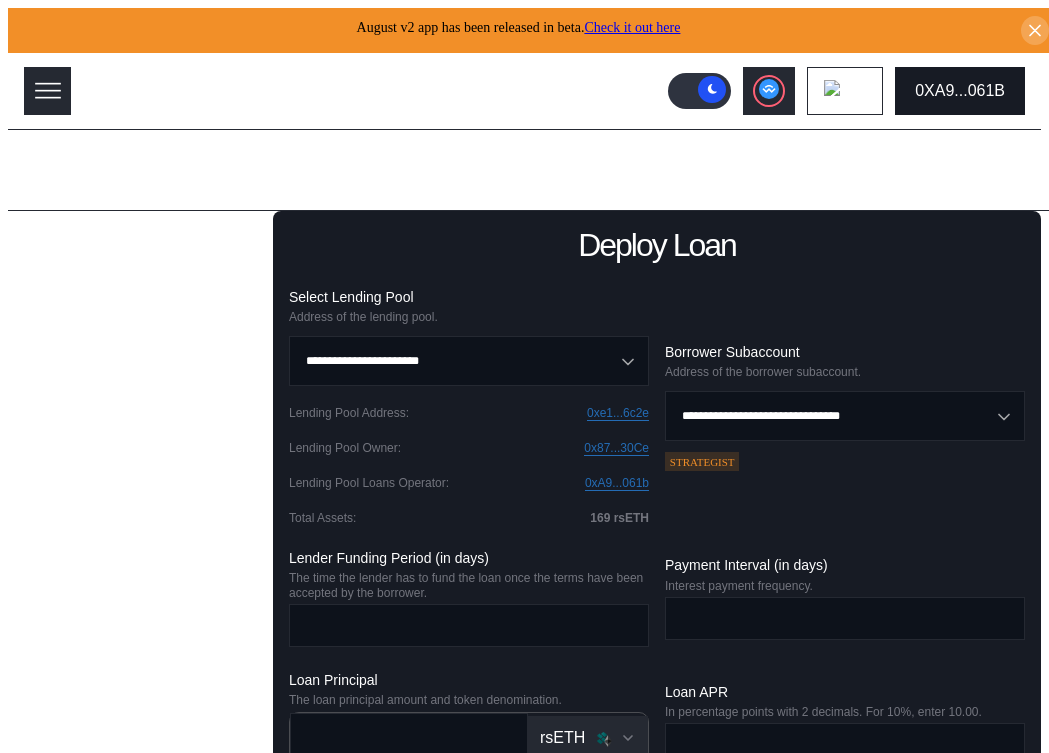 click on "0XA9...061B" at bounding box center (960, 91) 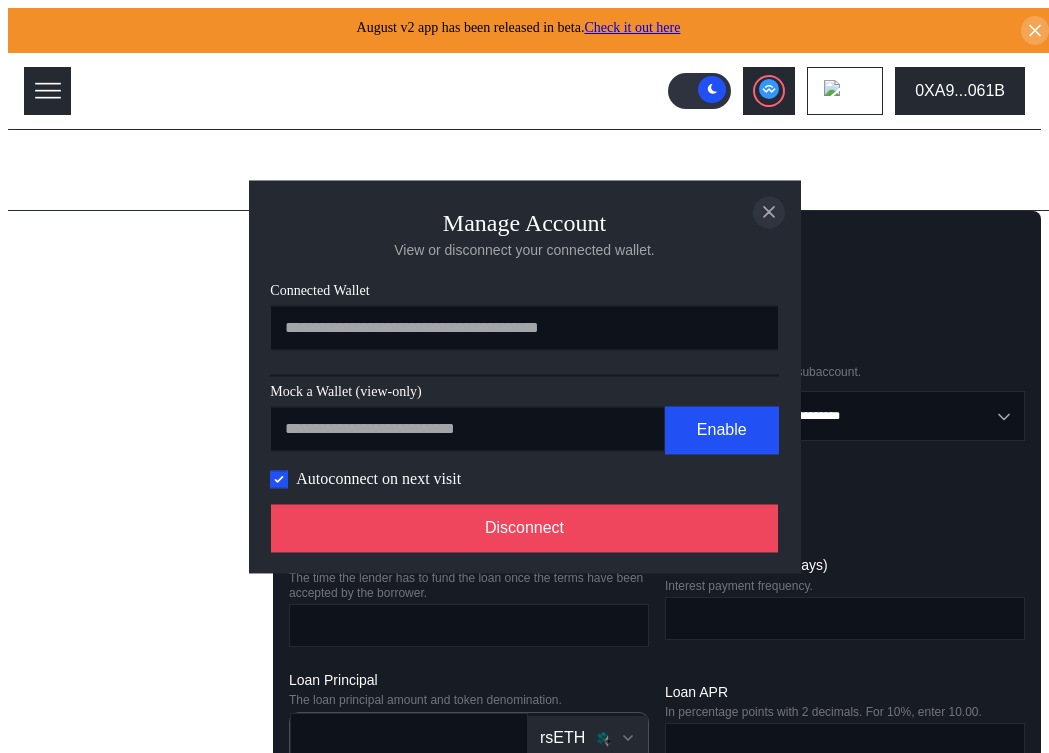 click at bounding box center [769, 212] 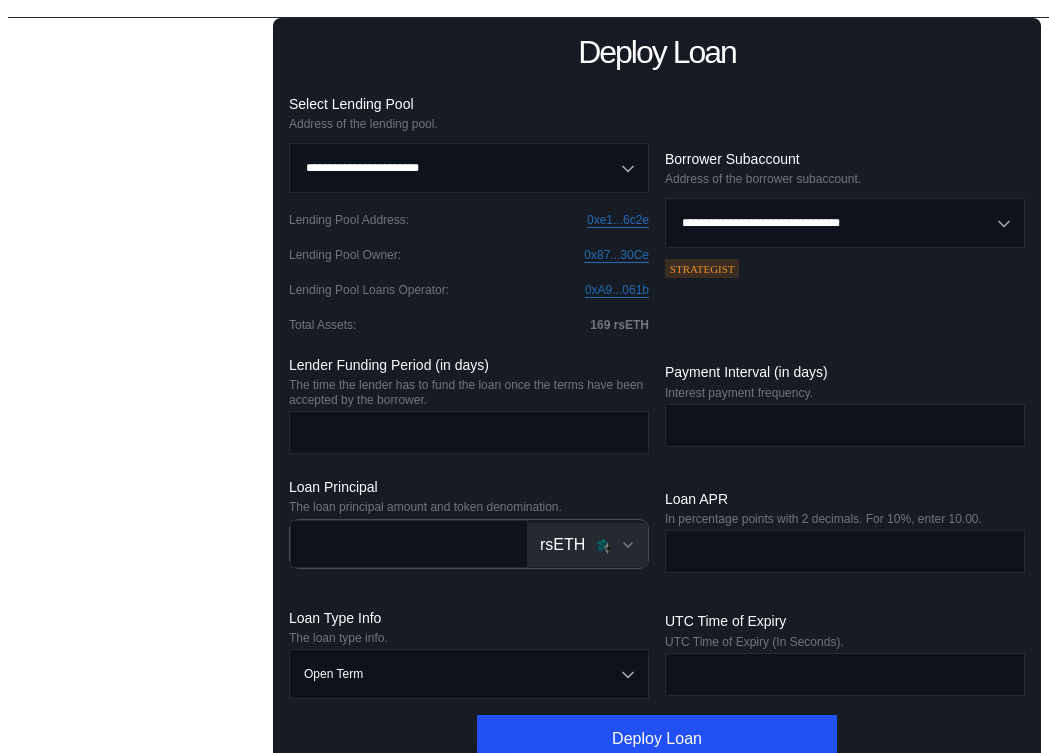 scroll, scrollTop: 525, scrollLeft: 0, axis: vertical 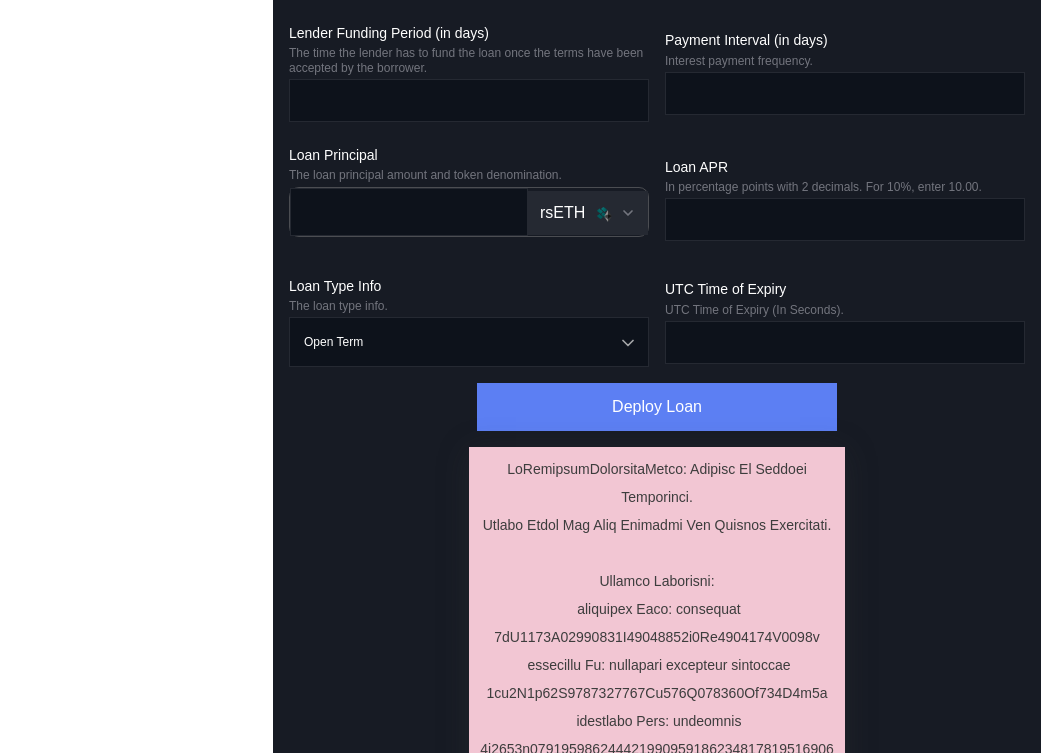 click on "Deploy Loan" at bounding box center (657, 407) 